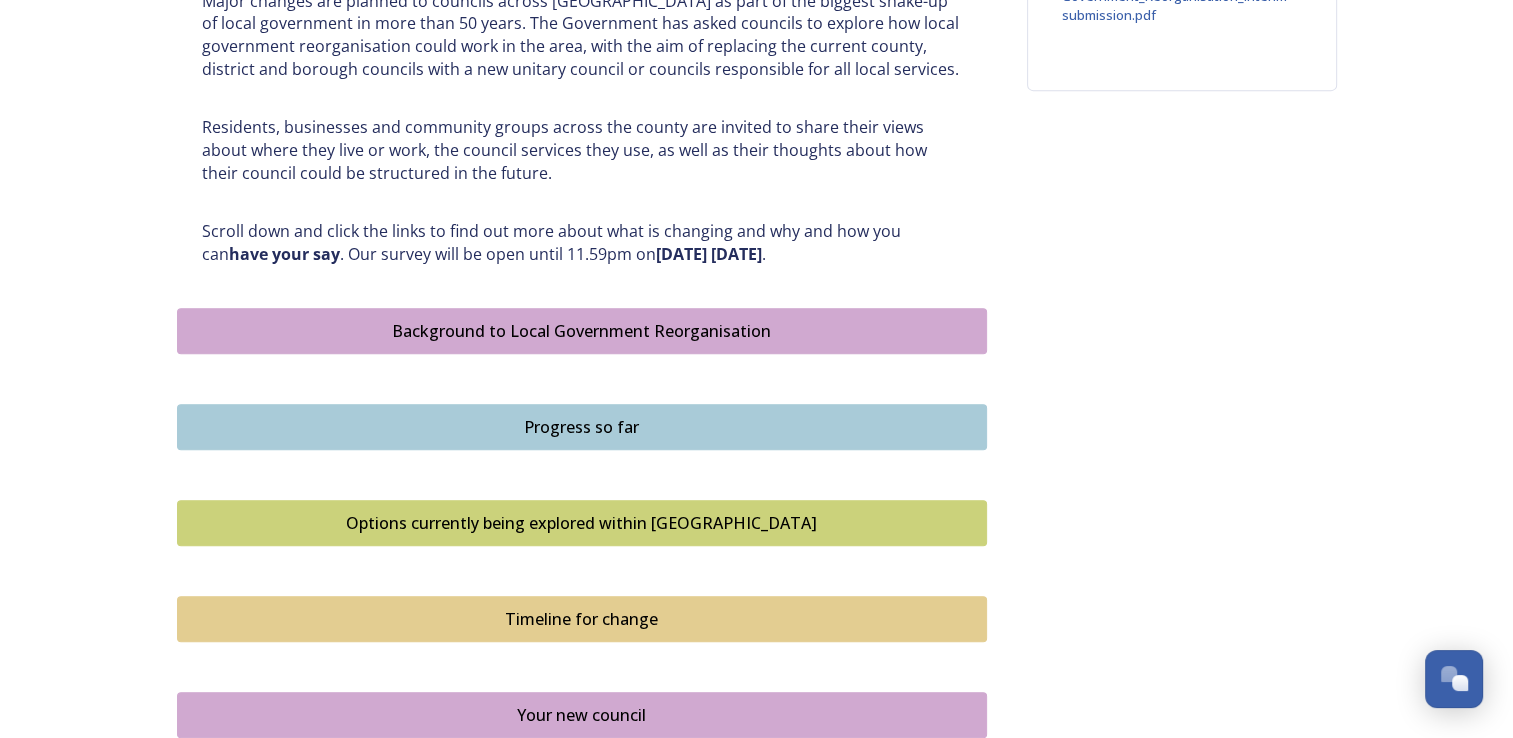 scroll, scrollTop: 1000, scrollLeft: 0, axis: vertical 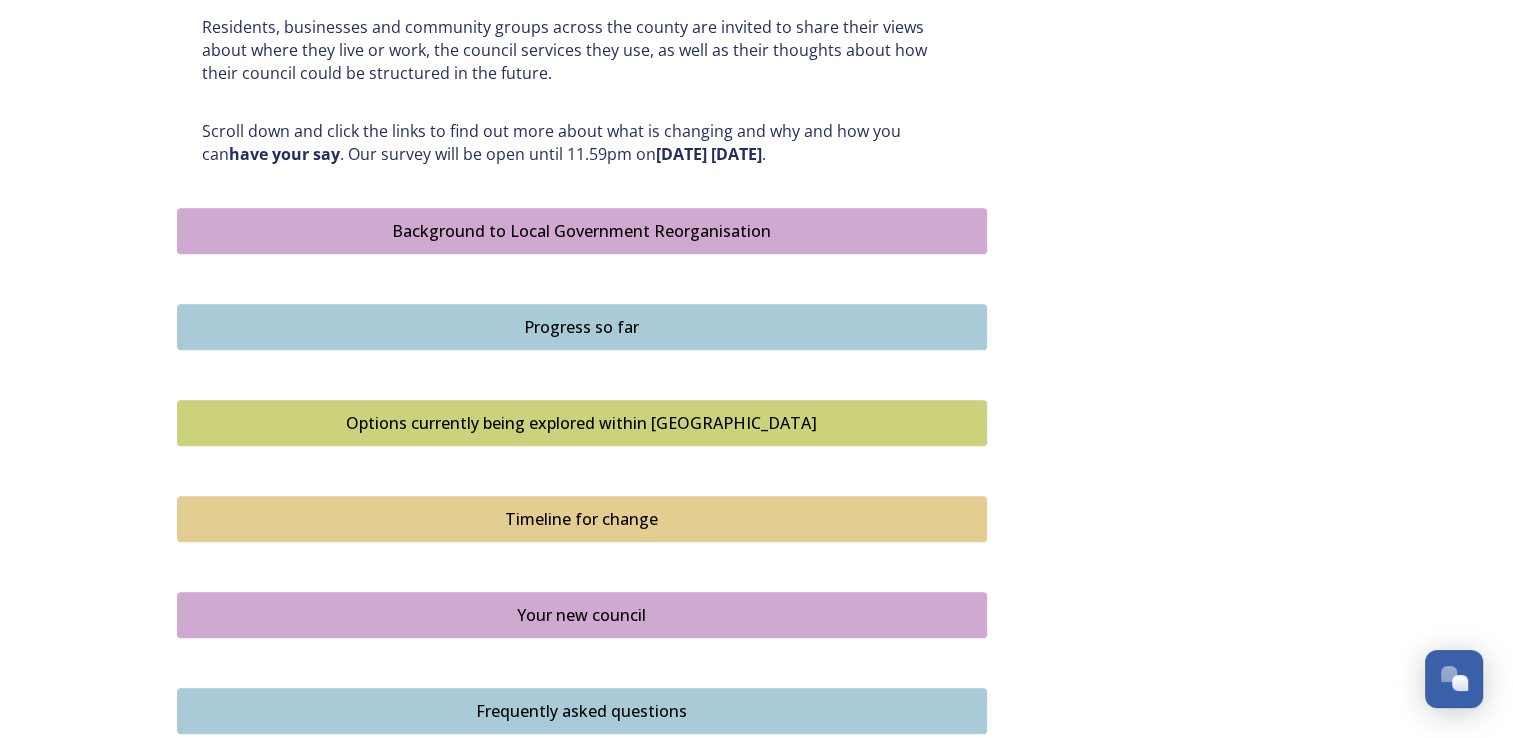click on "Background to Local Government Reorganisation" at bounding box center [582, 231] 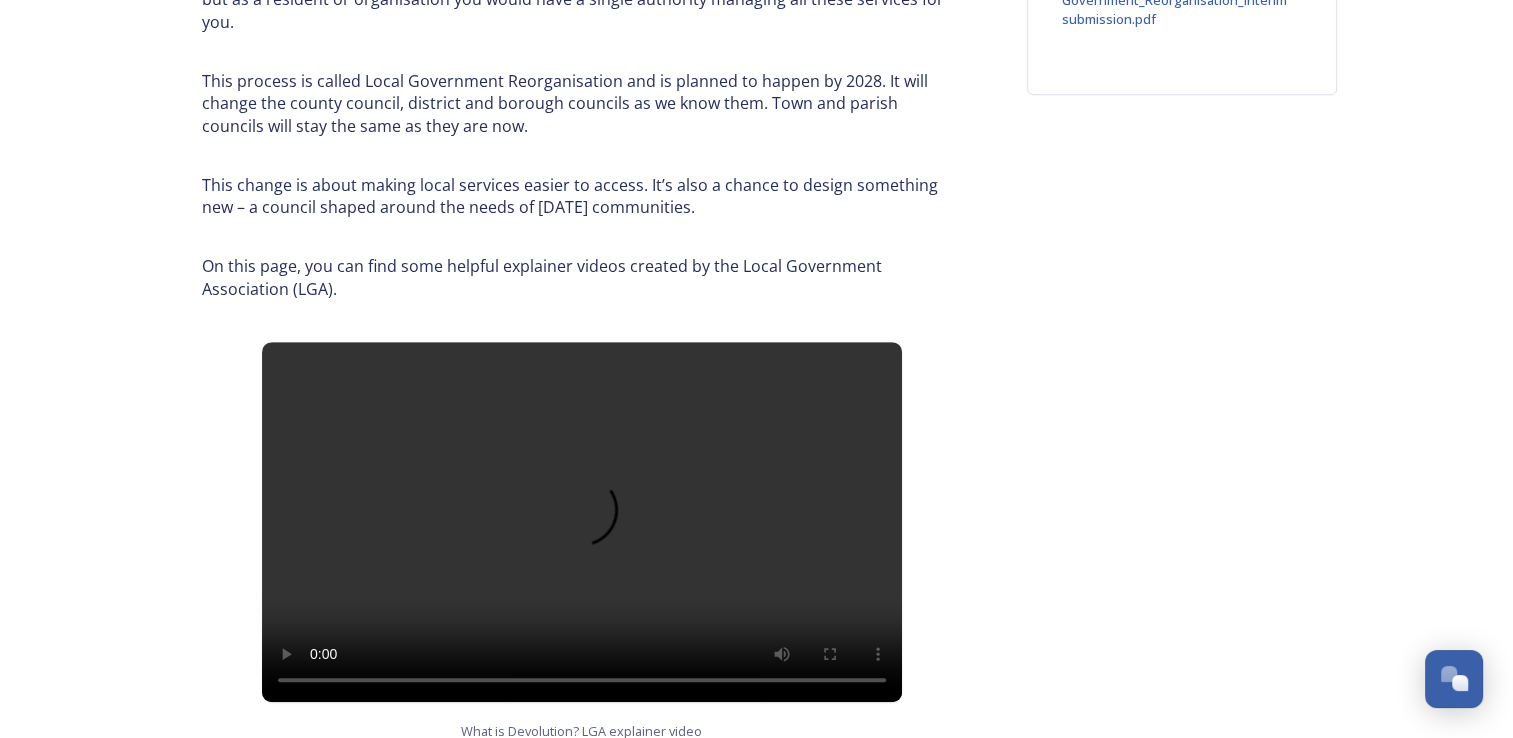 scroll, scrollTop: 1000, scrollLeft: 0, axis: vertical 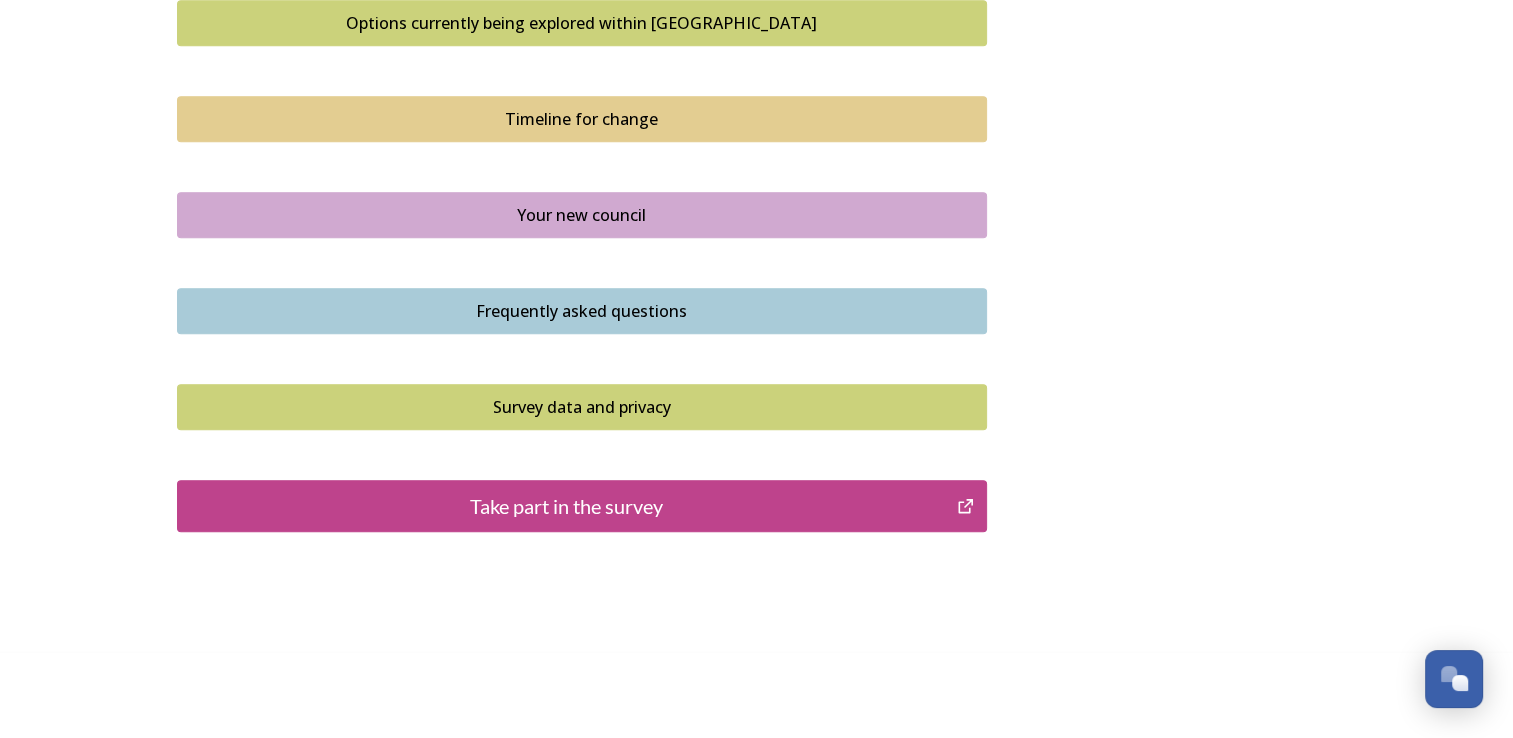 click on "Take part in the survey" at bounding box center (567, 506) 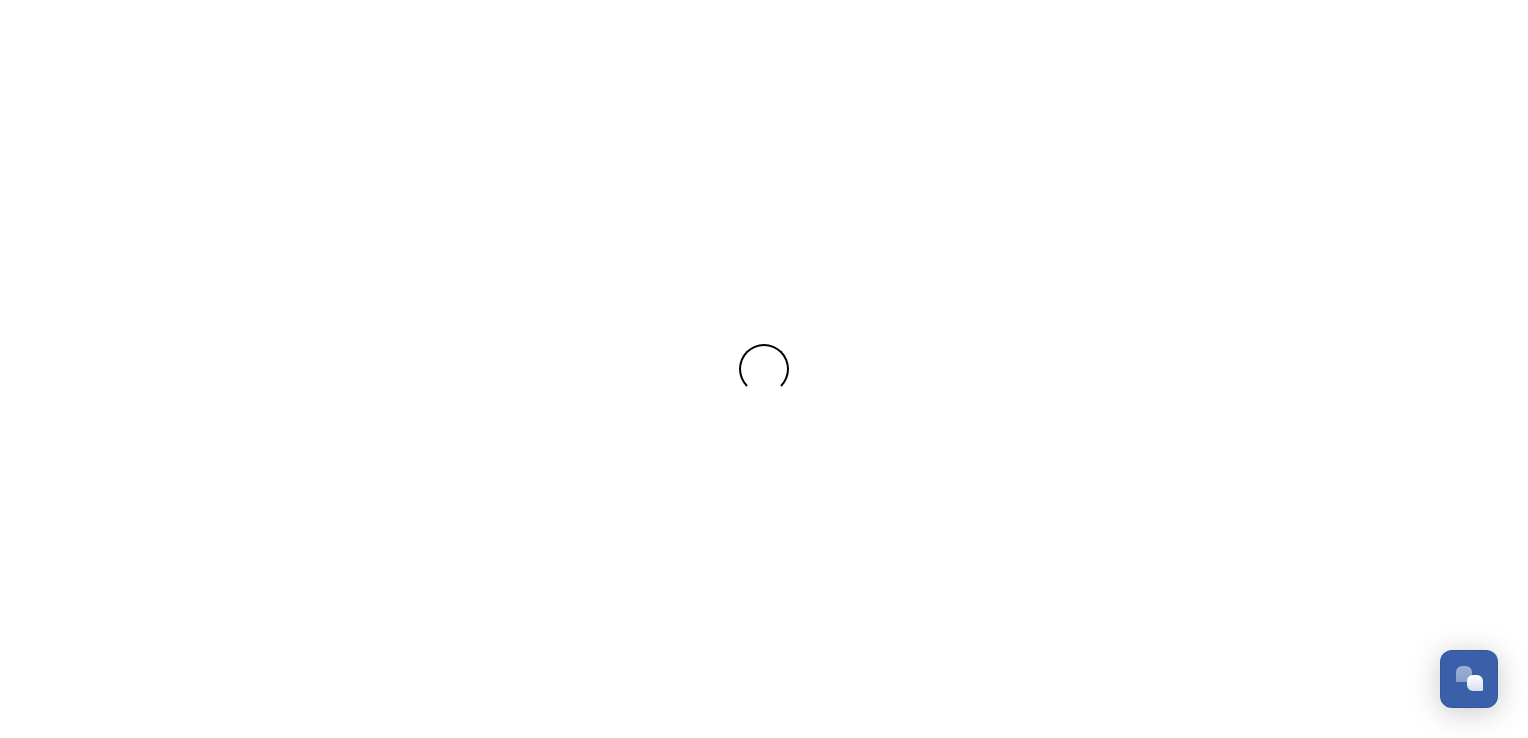 scroll, scrollTop: 0, scrollLeft: 0, axis: both 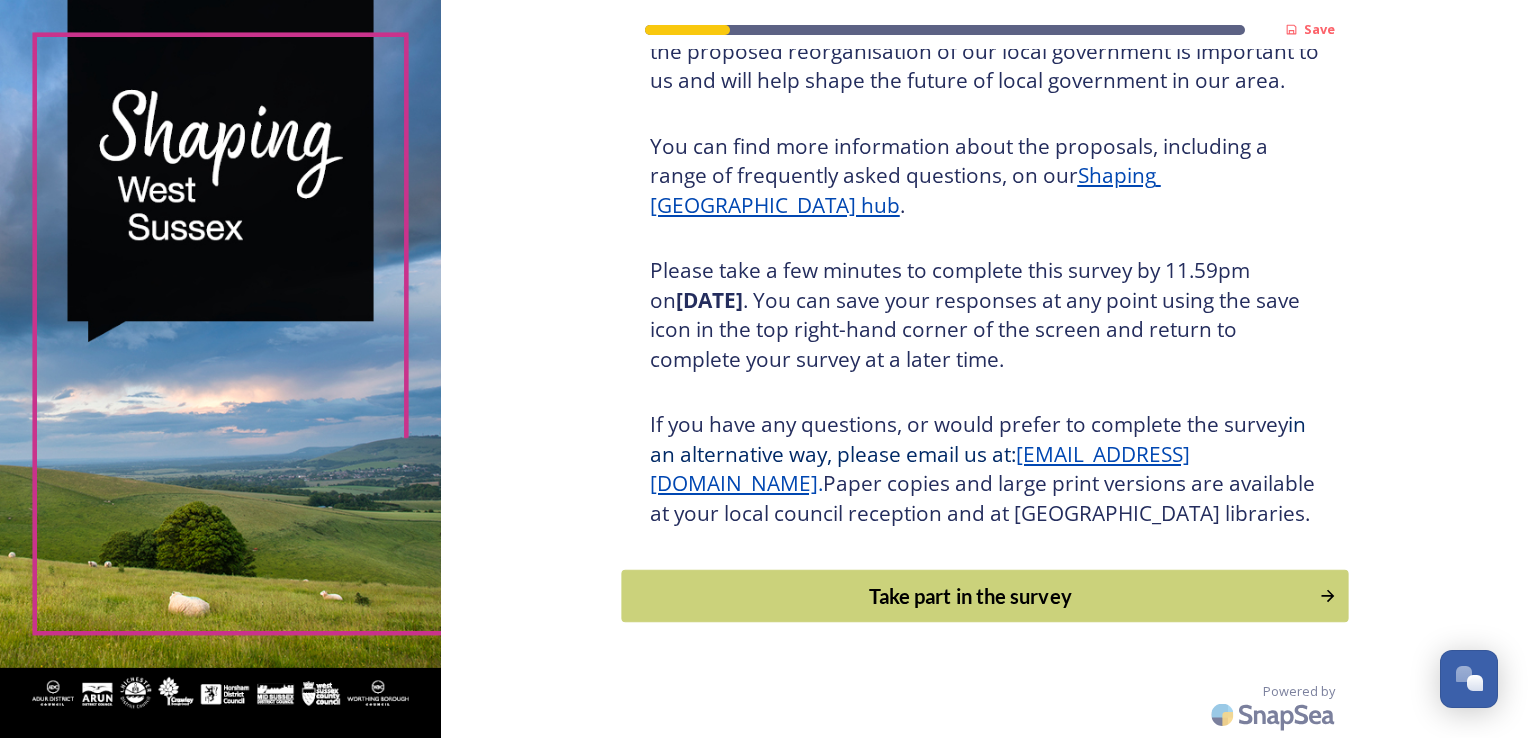 click on "Take part in the survey" at bounding box center [970, 596] 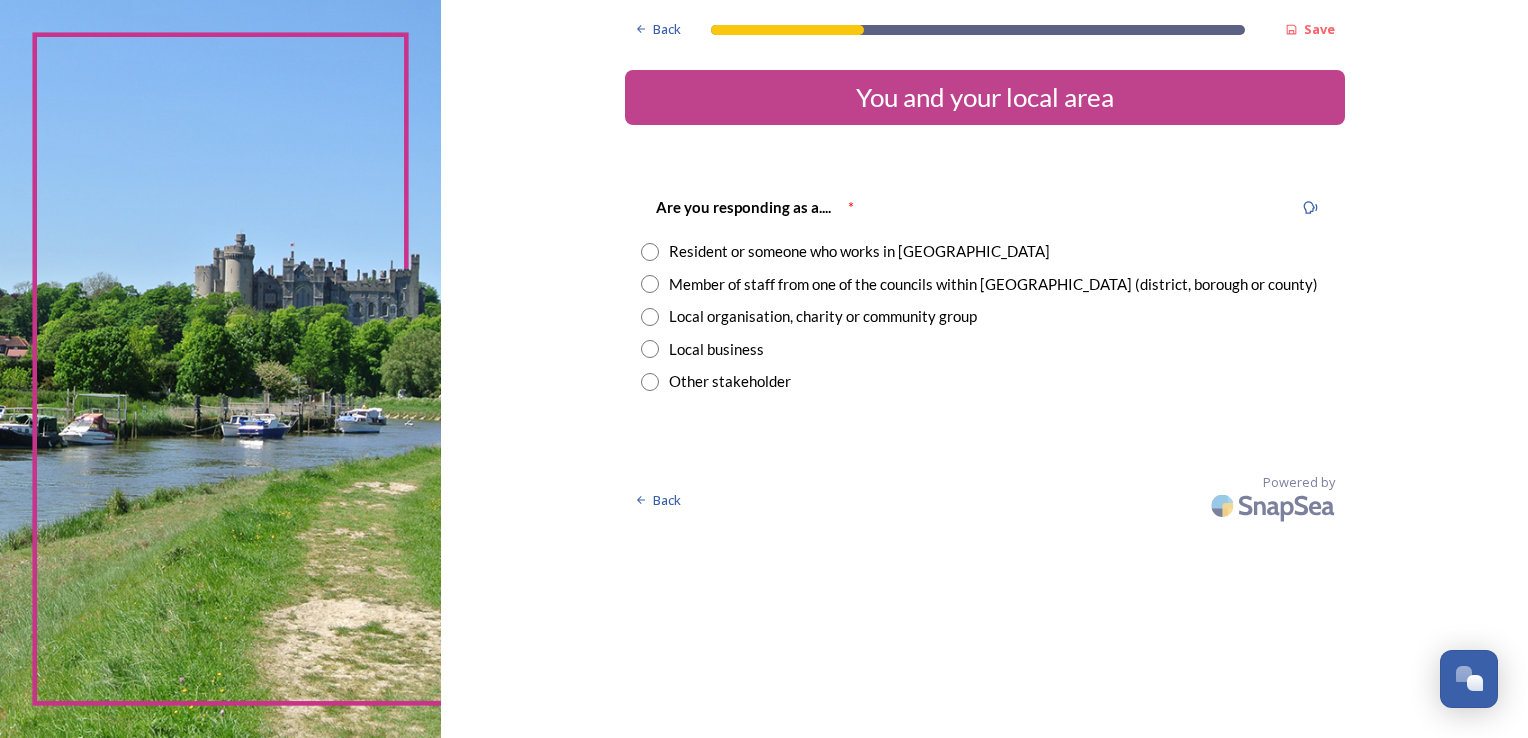 click at bounding box center [650, 252] 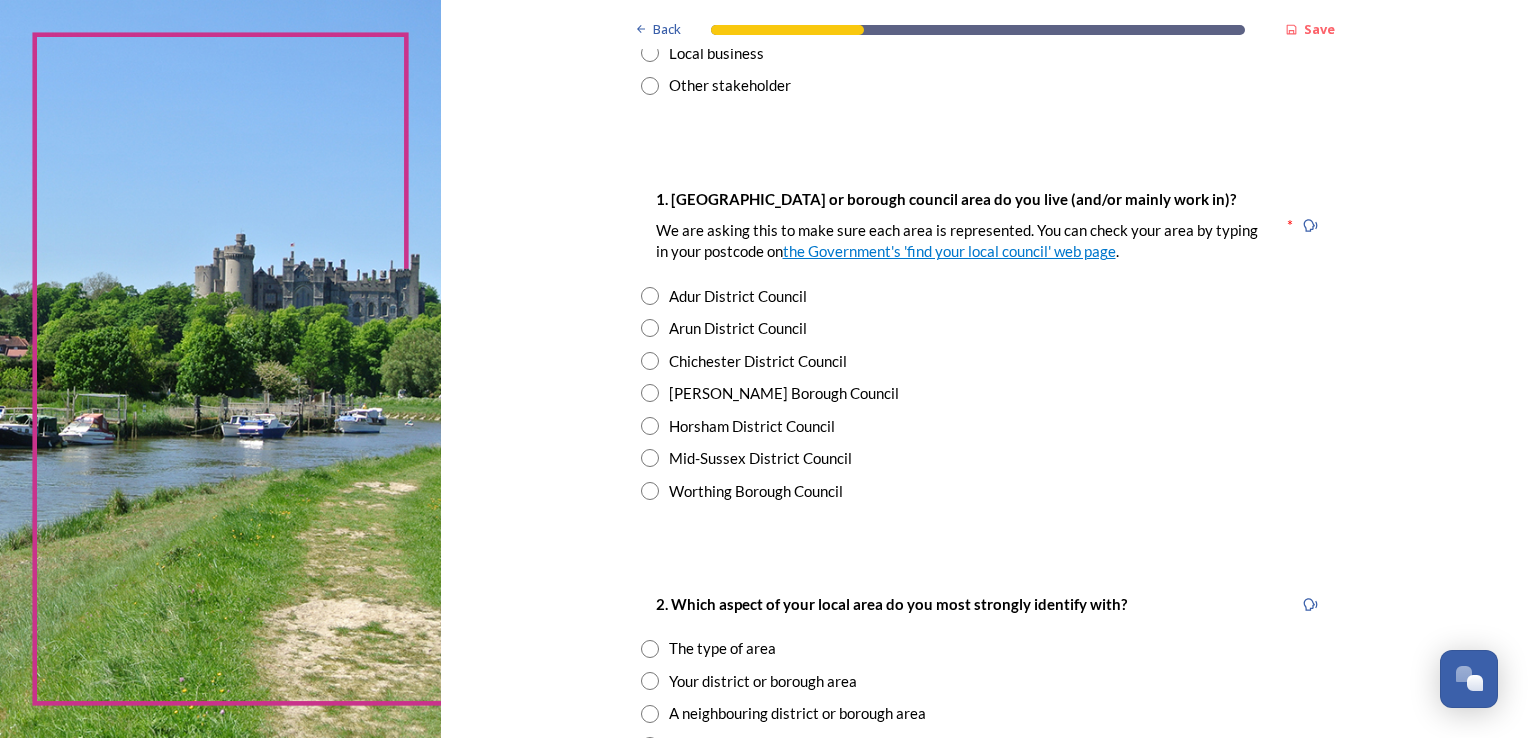 scroll, scrollTop: 300, scrollLeft: 0, axis: vertical 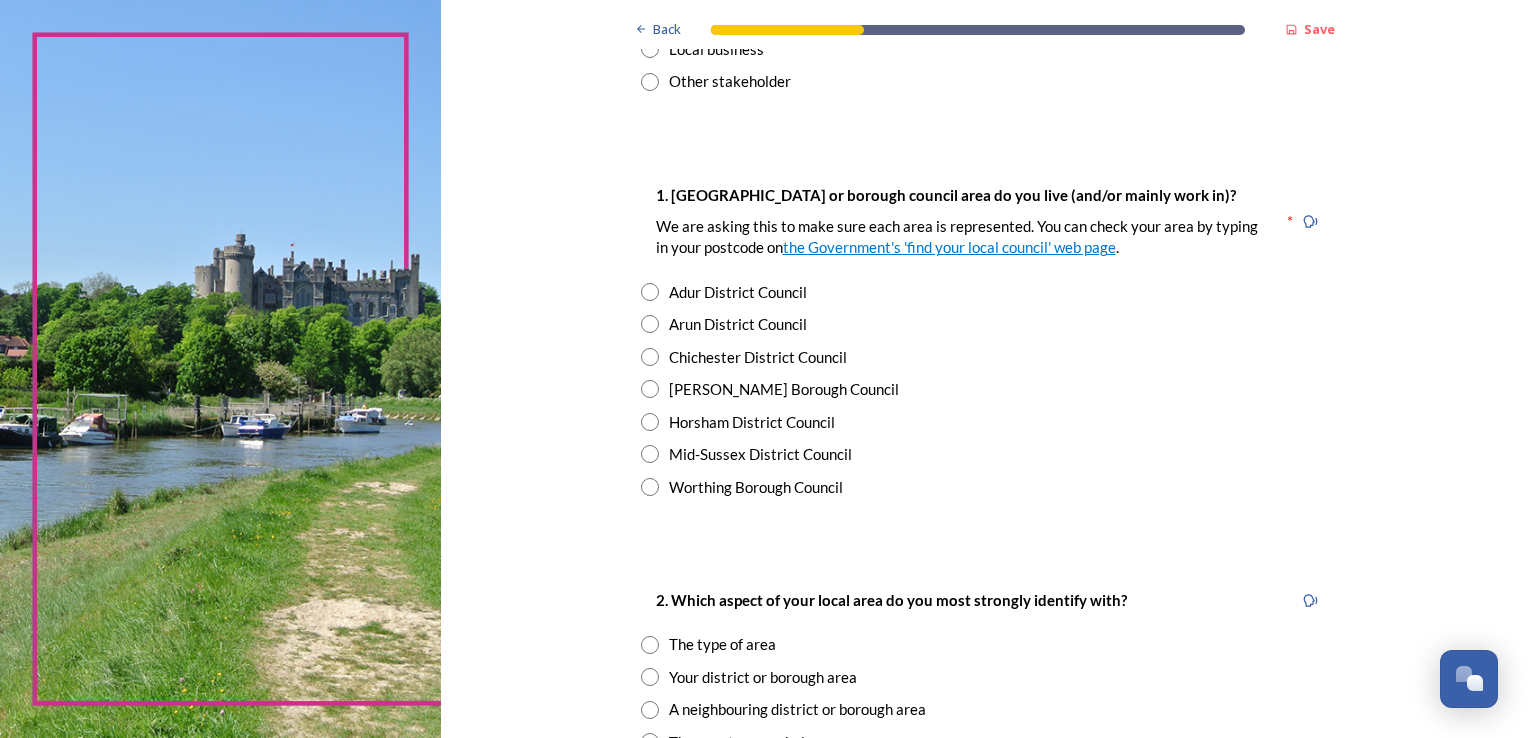 click at bounding box center (650, 487) 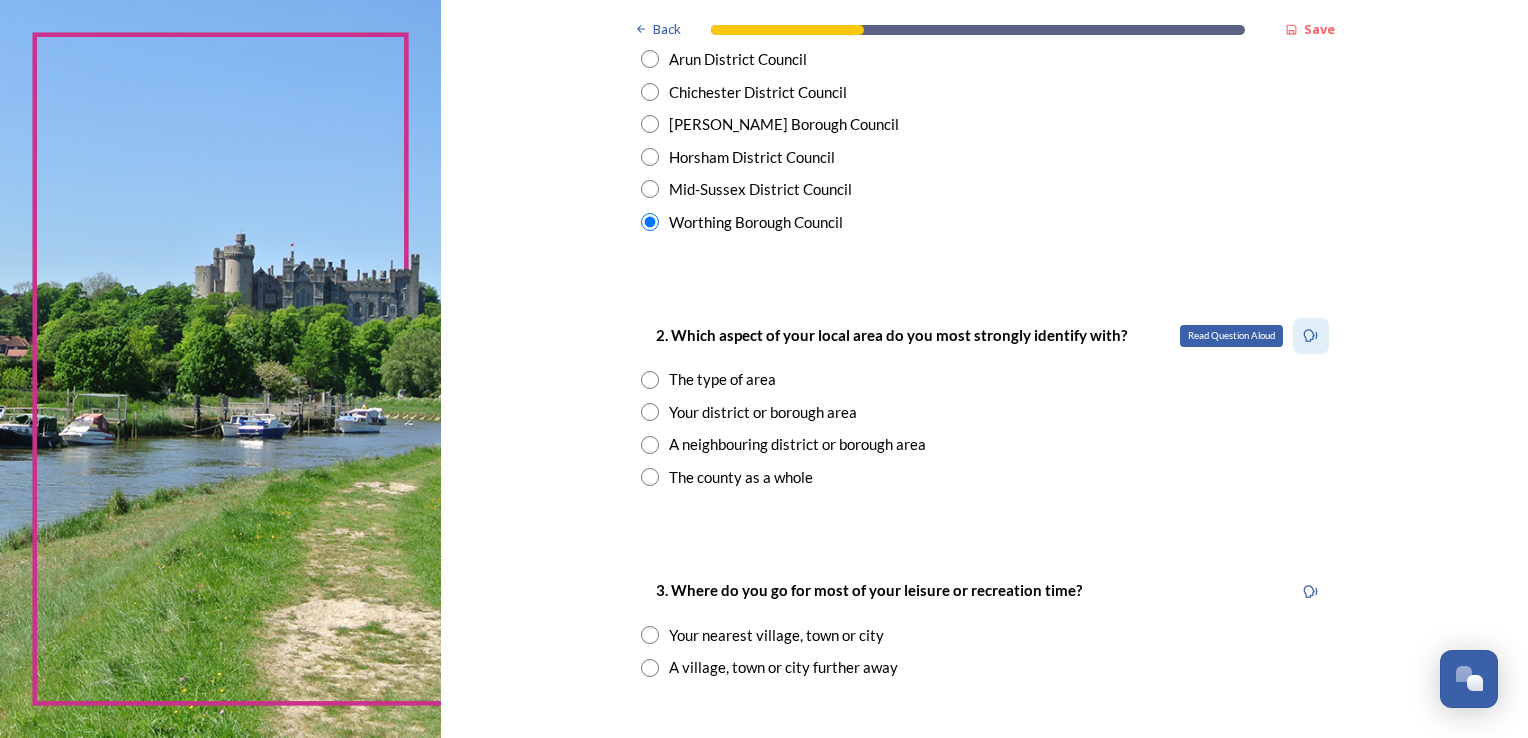 scroll, scrollTop: 600, scrollLeft: 0, axis: vertical 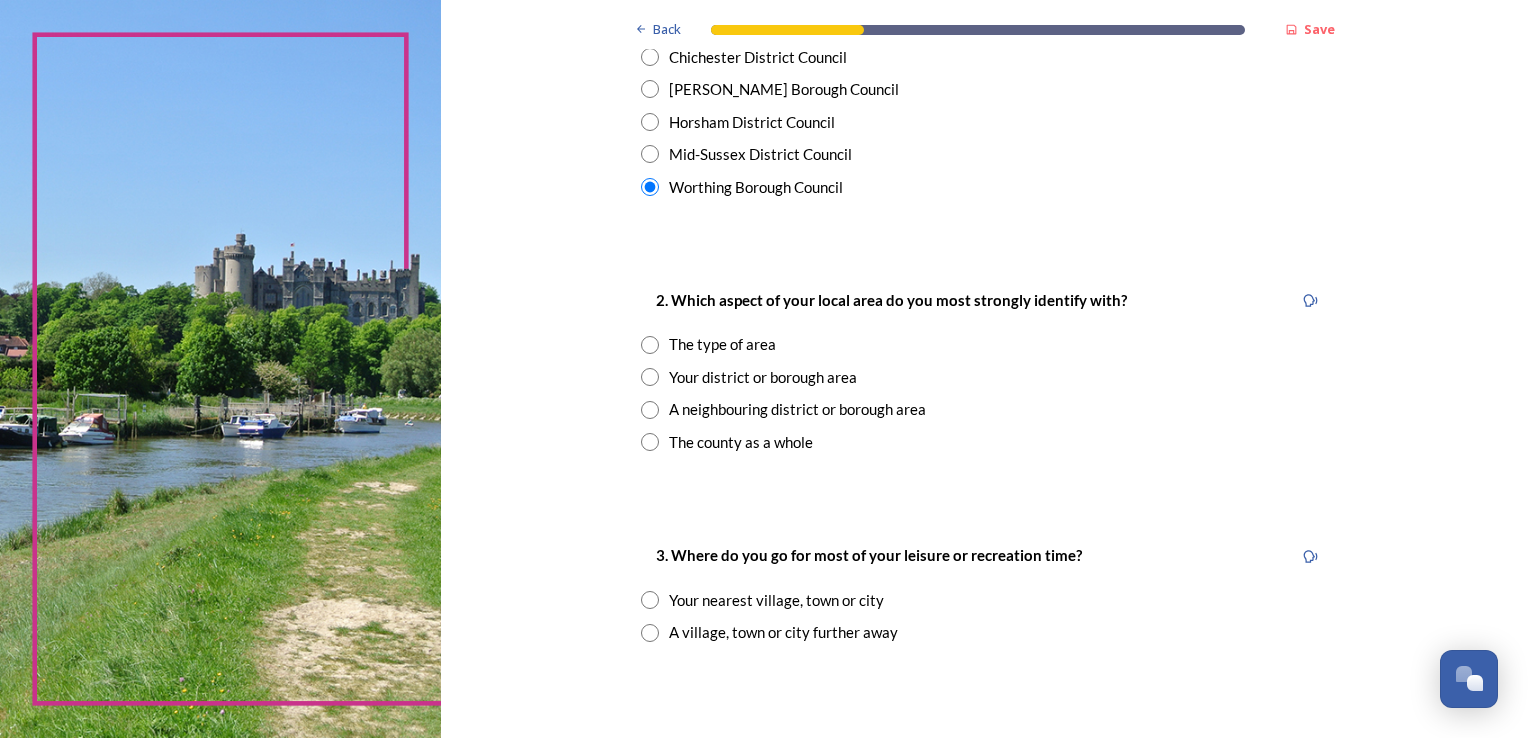 click at bounding box center [650, 442] 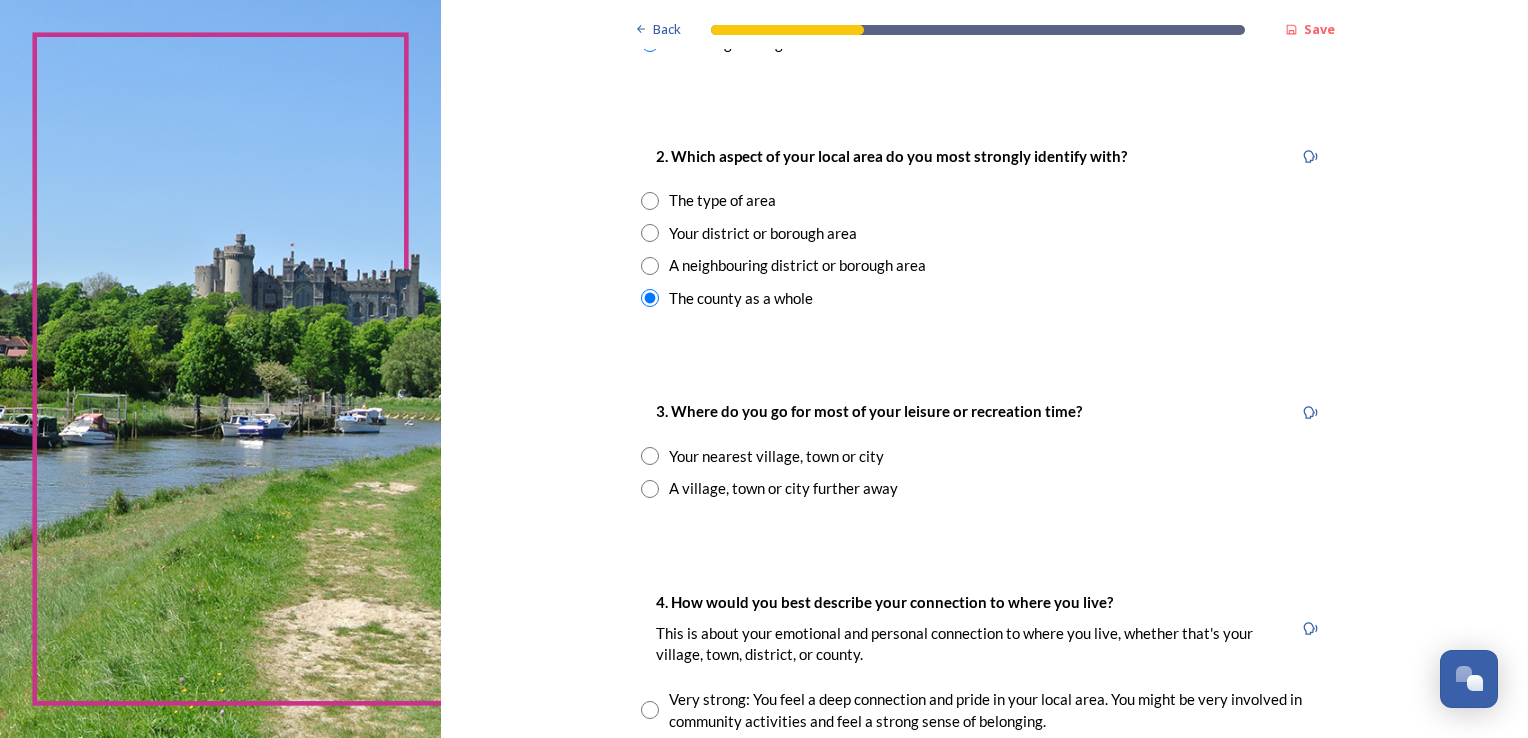 scroll, scrollTop: 800, scrollLeft: 0, axis: vertical 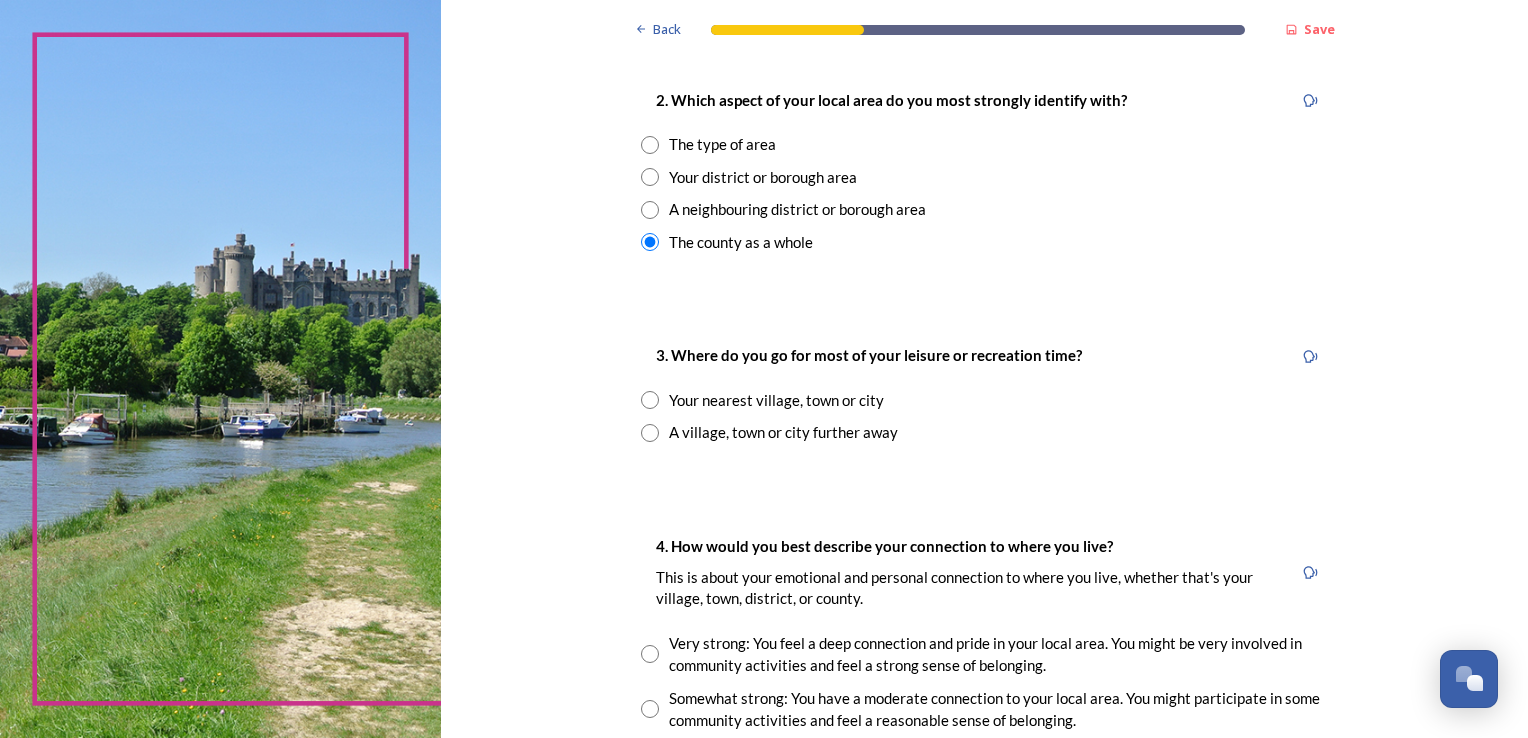 click at bounding box center (650, 433) 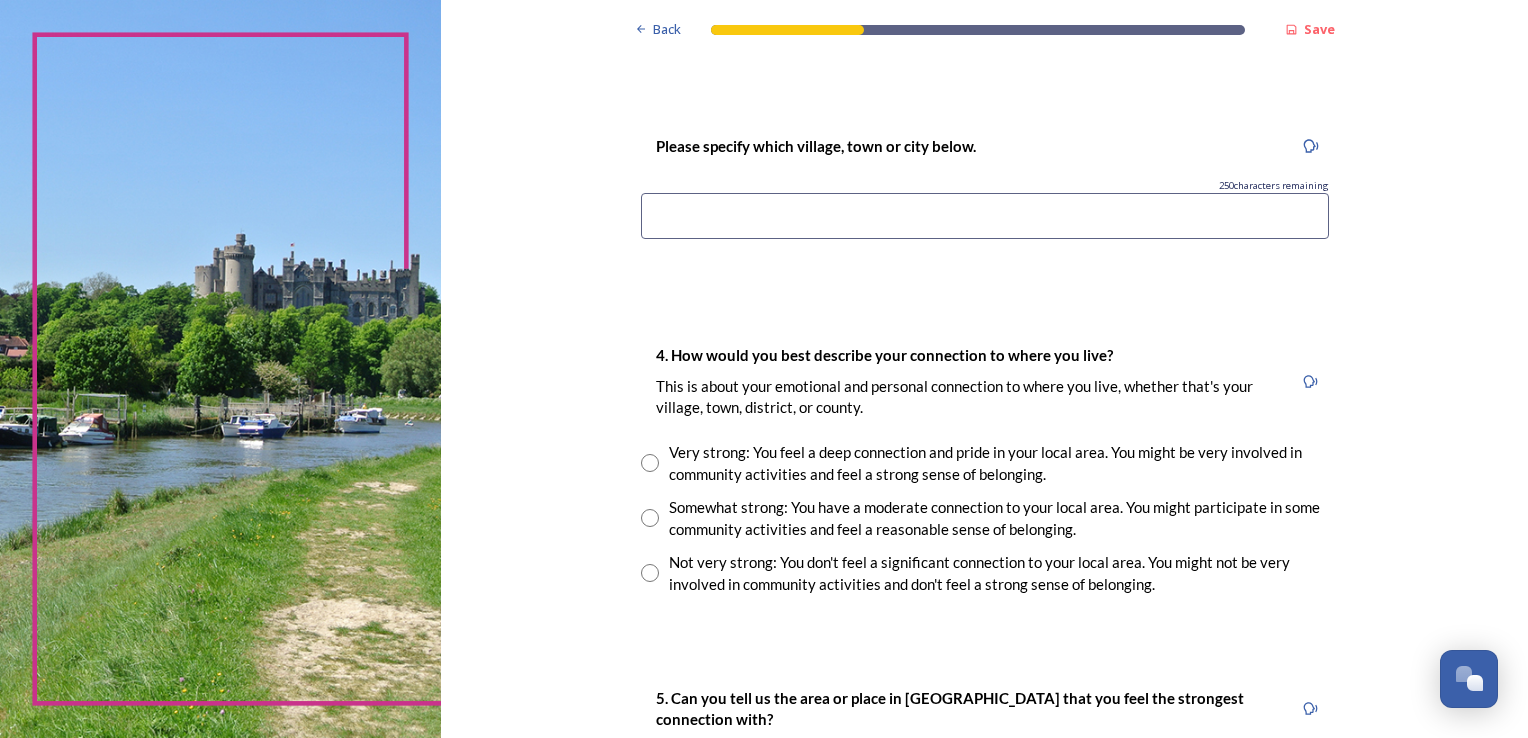 scroll, scrollTop: 1300, scrollLeft: 0, axis: vertical 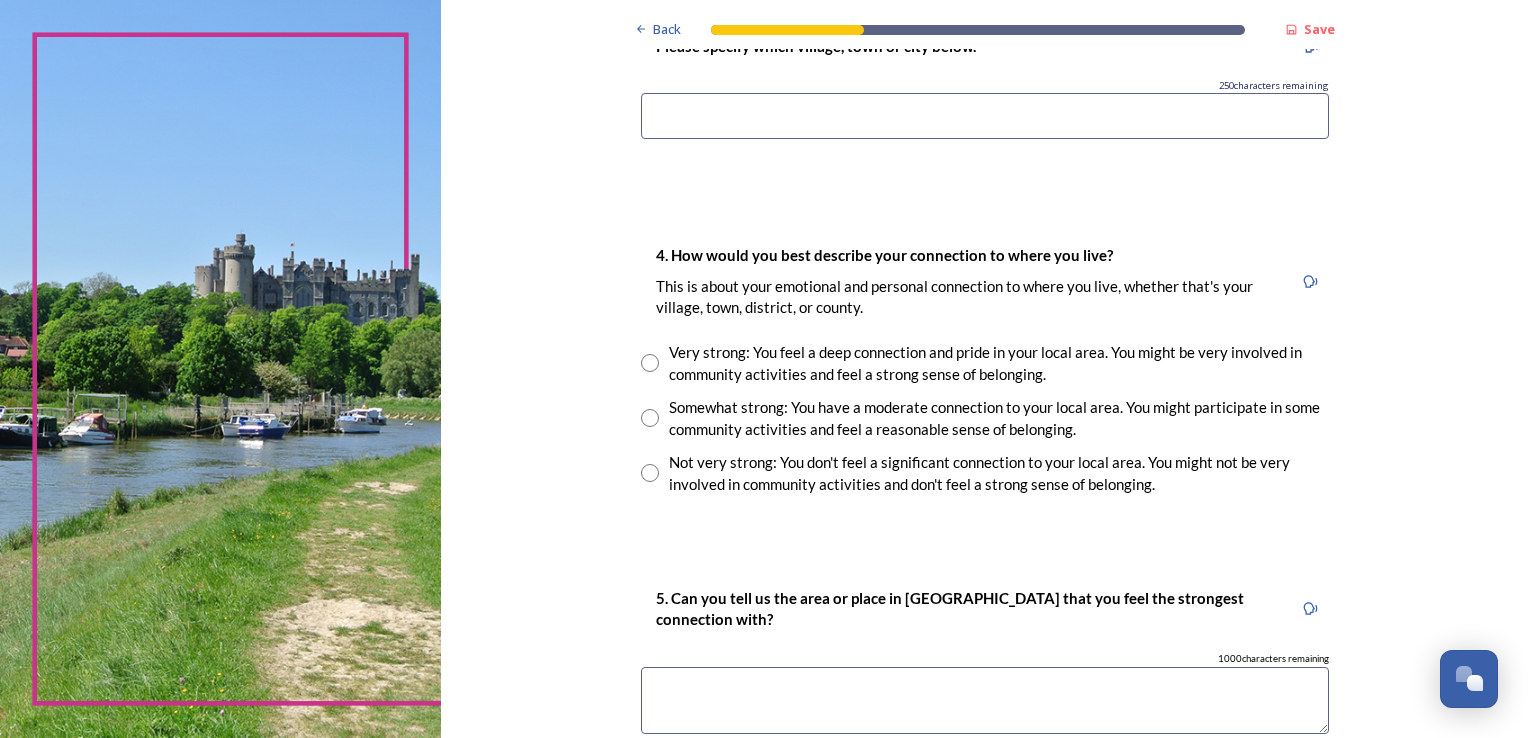 click at bounding box center [650, 363] 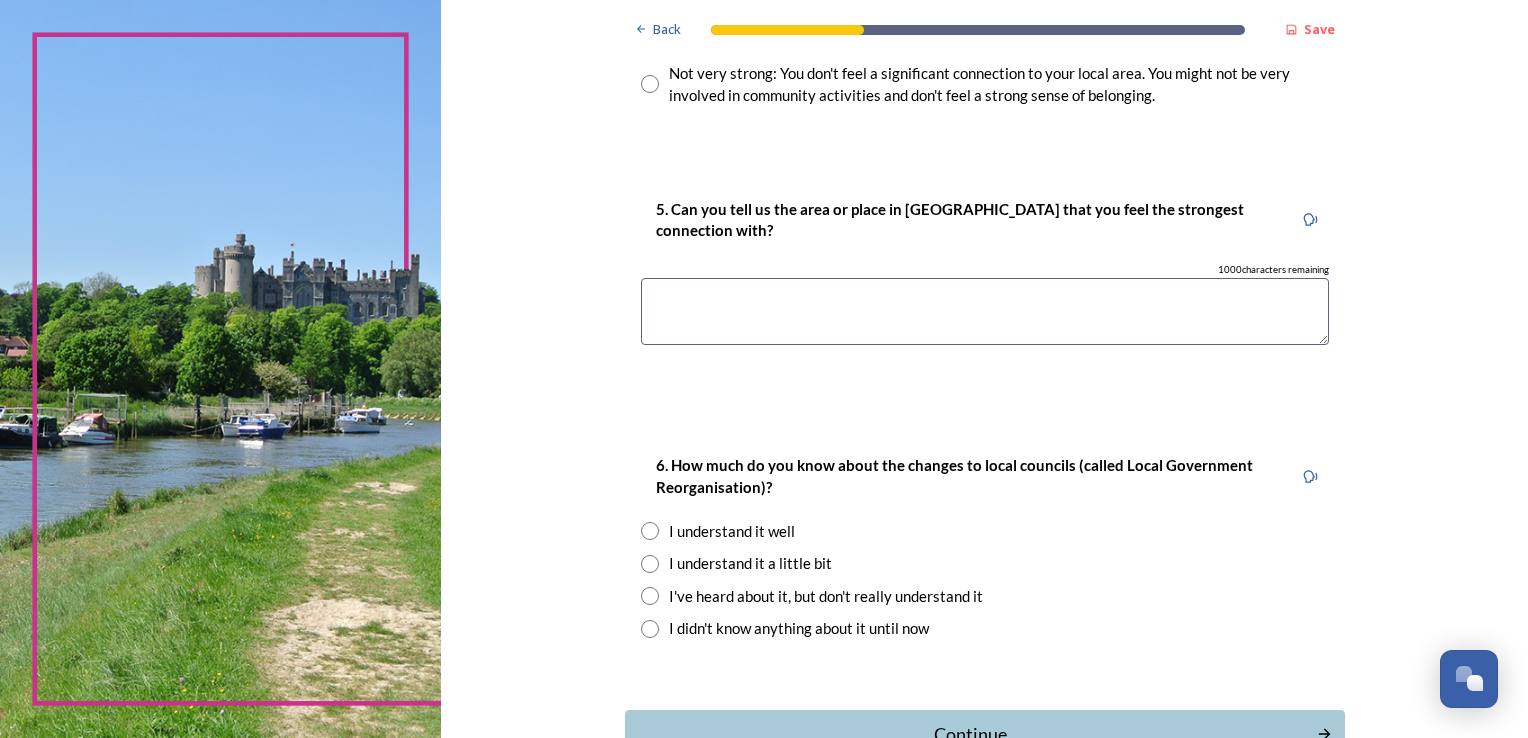 scroll, scrollTop: 1700, scrollLeft: 0, axis: vertical 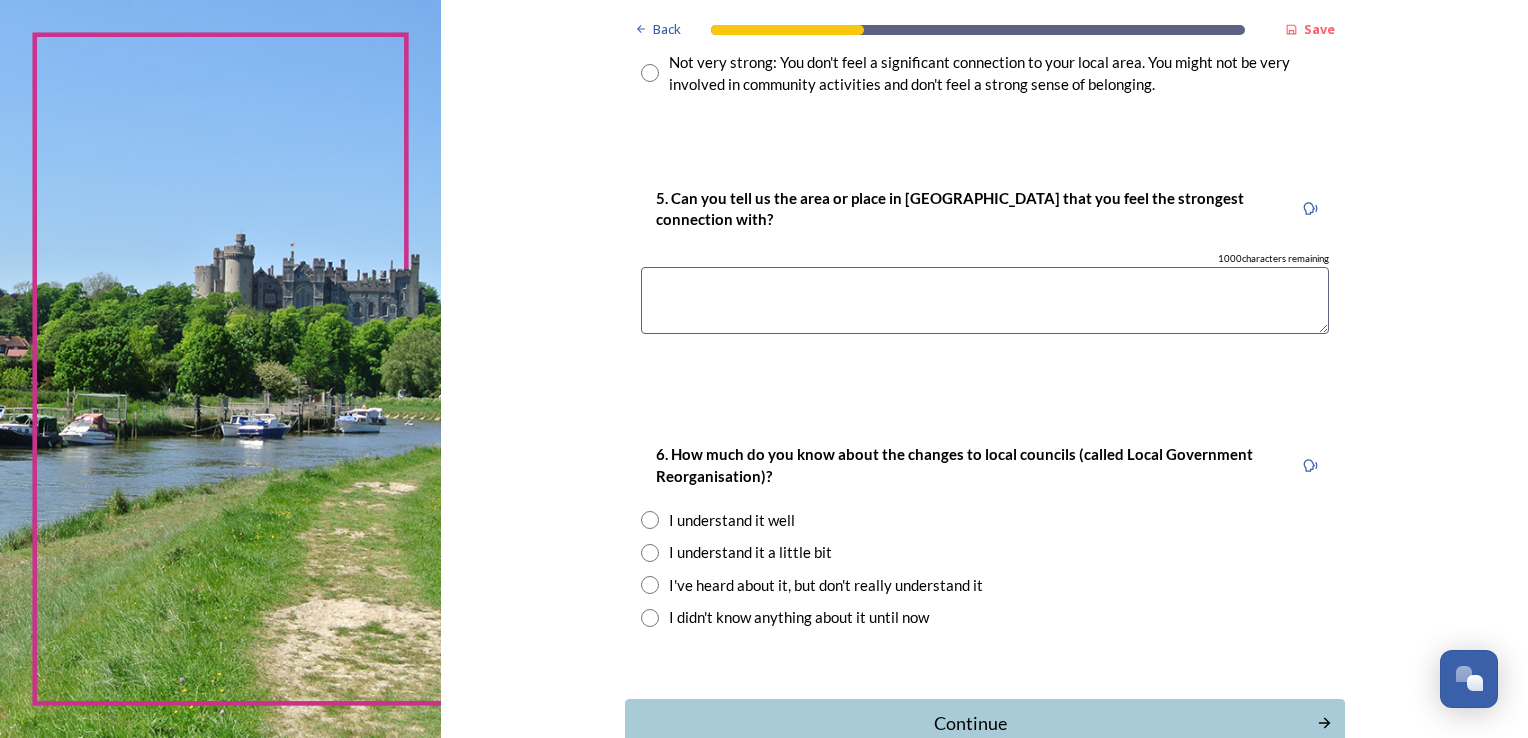 click at bounding box center (650, 553) 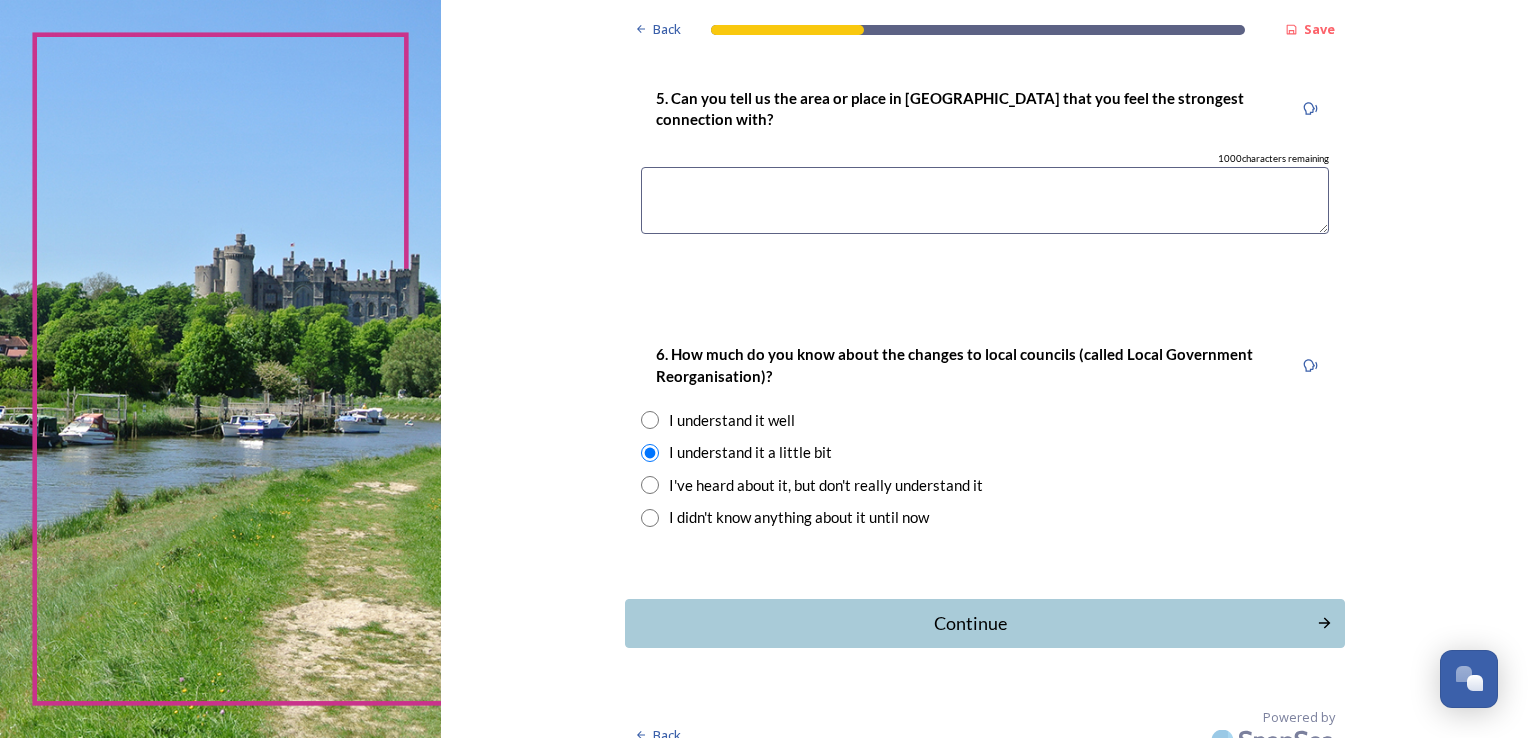 scroll, scrollTop: 1824, scrollLeft: 0, axis: vertical 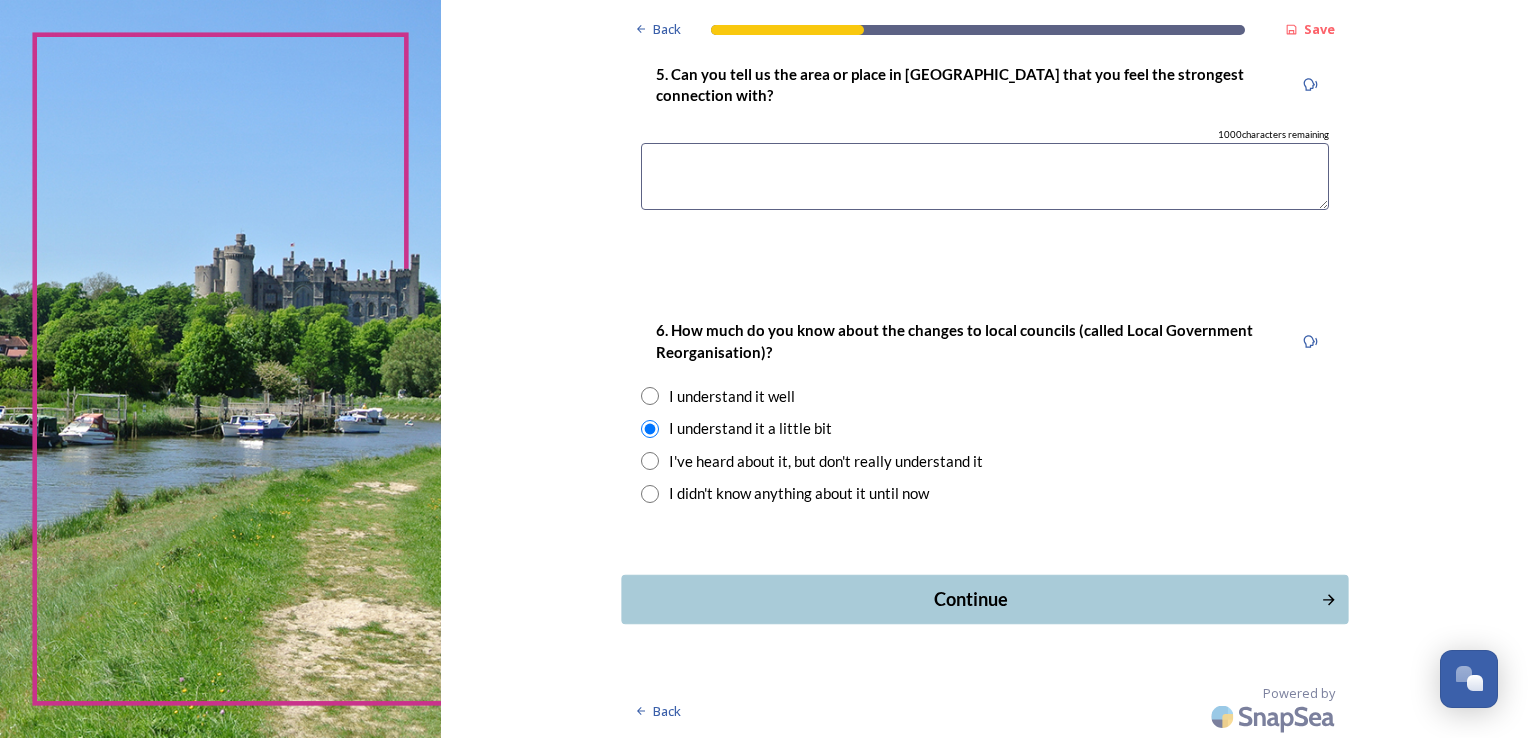 click on "Continue" at bounding box center [970, 599] 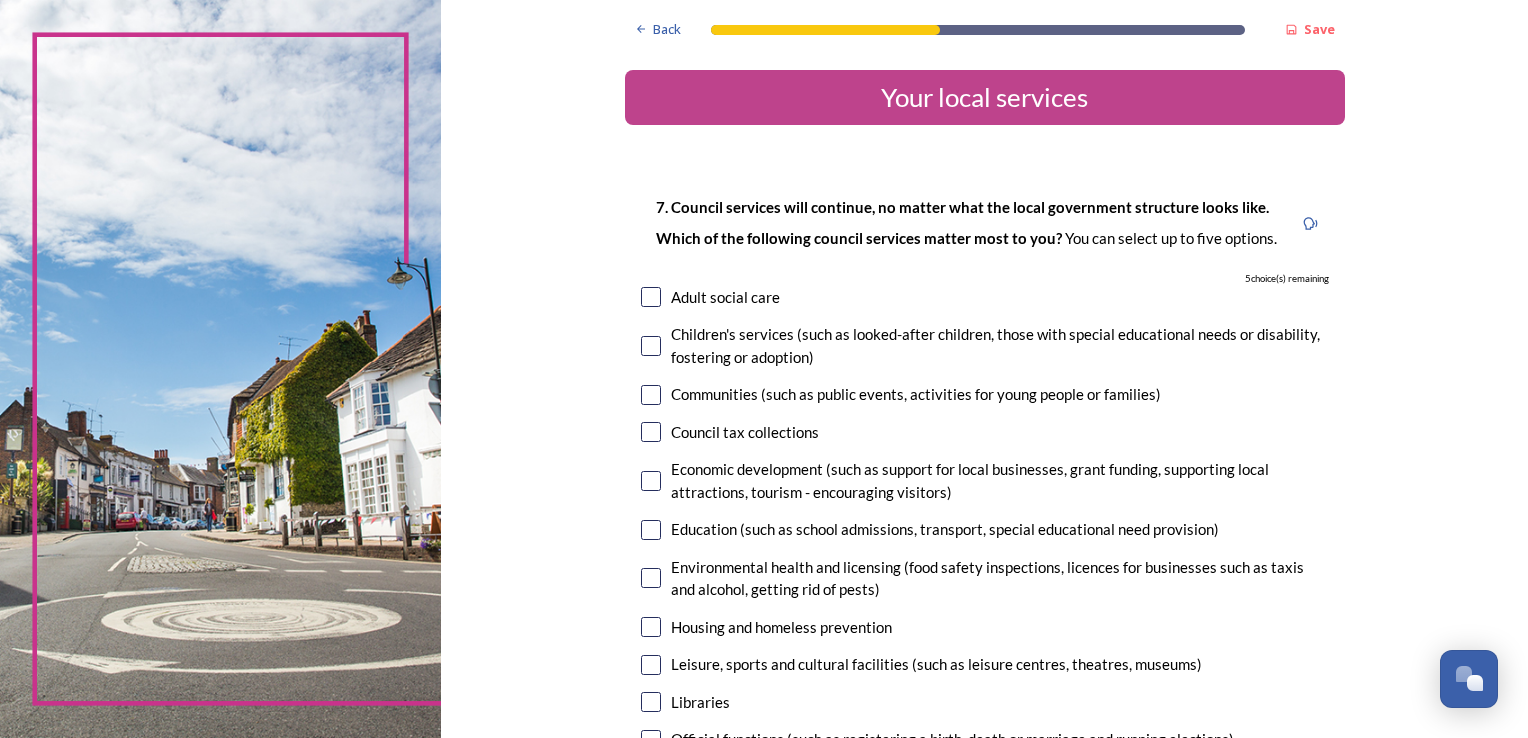 click at bounding box center [651, 432] 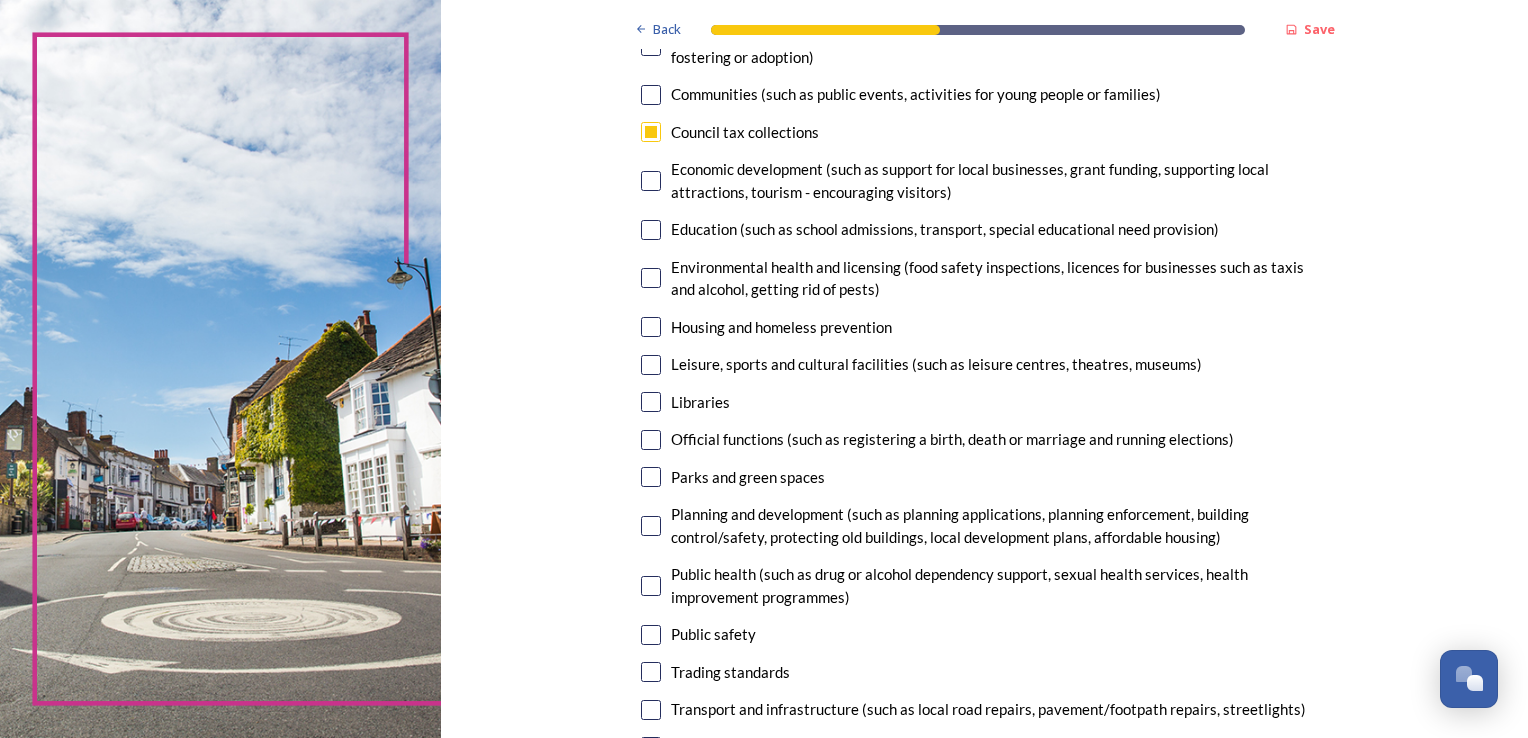 scroll, scrollTop: 200, scrollLeft: 0, axis: vertical 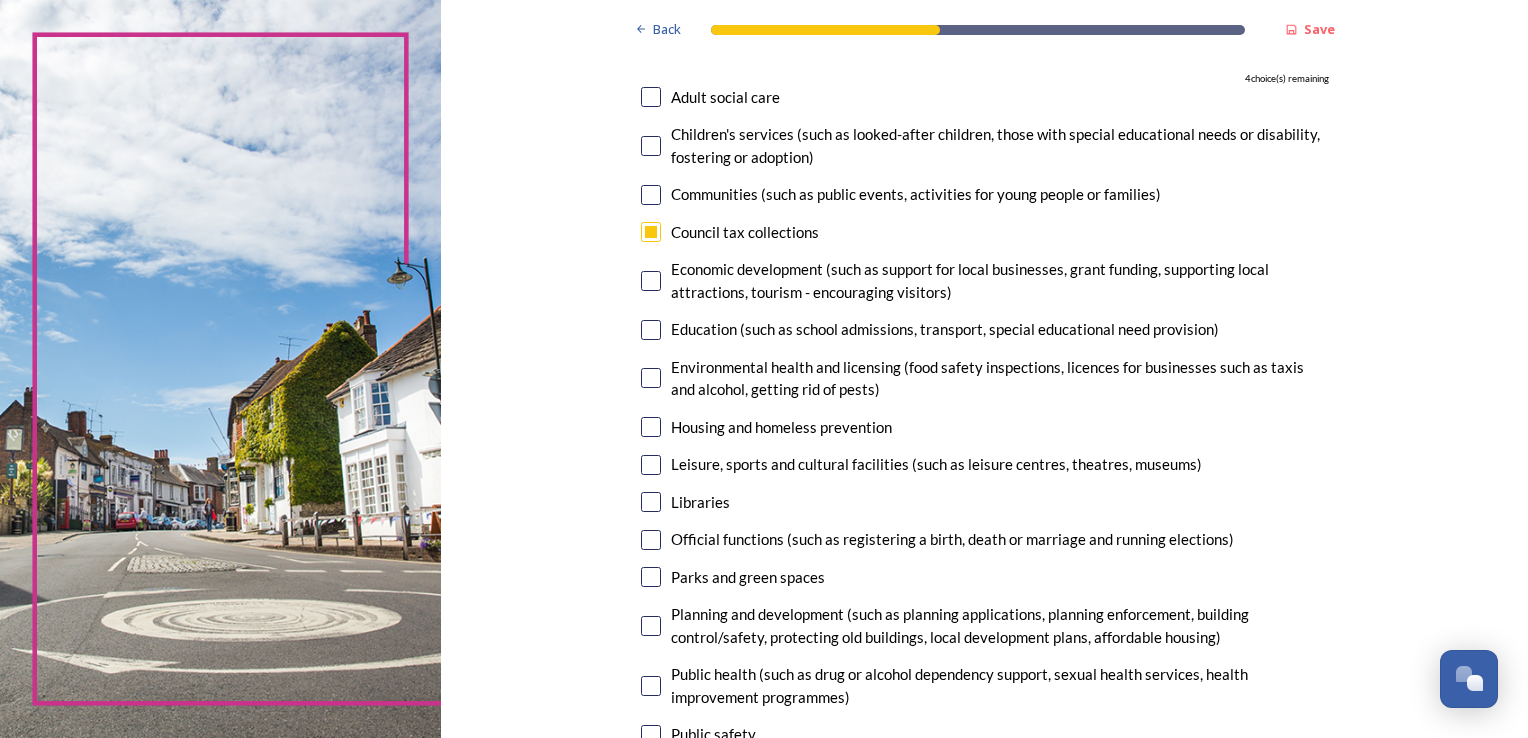 click at bounding box center (651, 281) 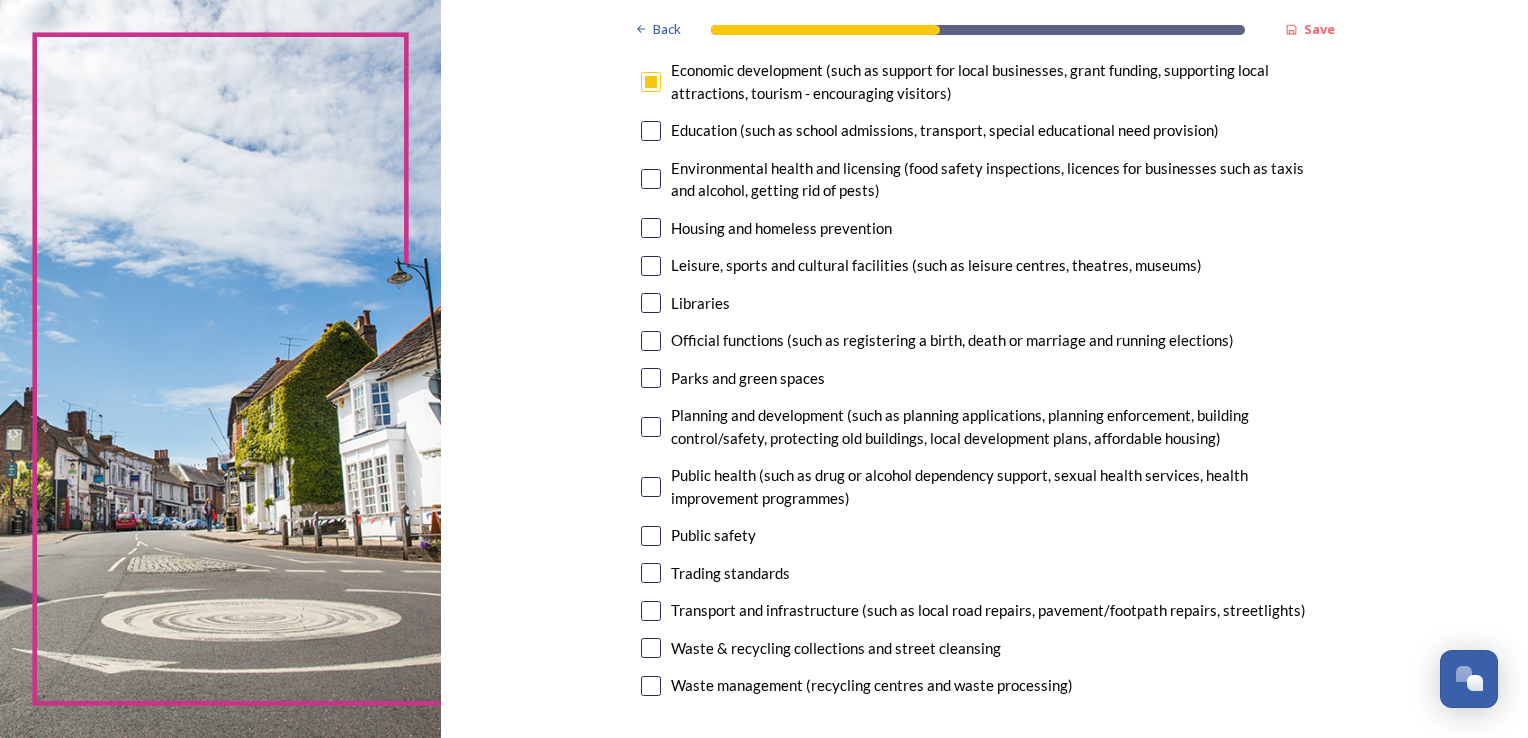 scroll, scrollTop: 400, scrollLeft: 0, axis: vertical 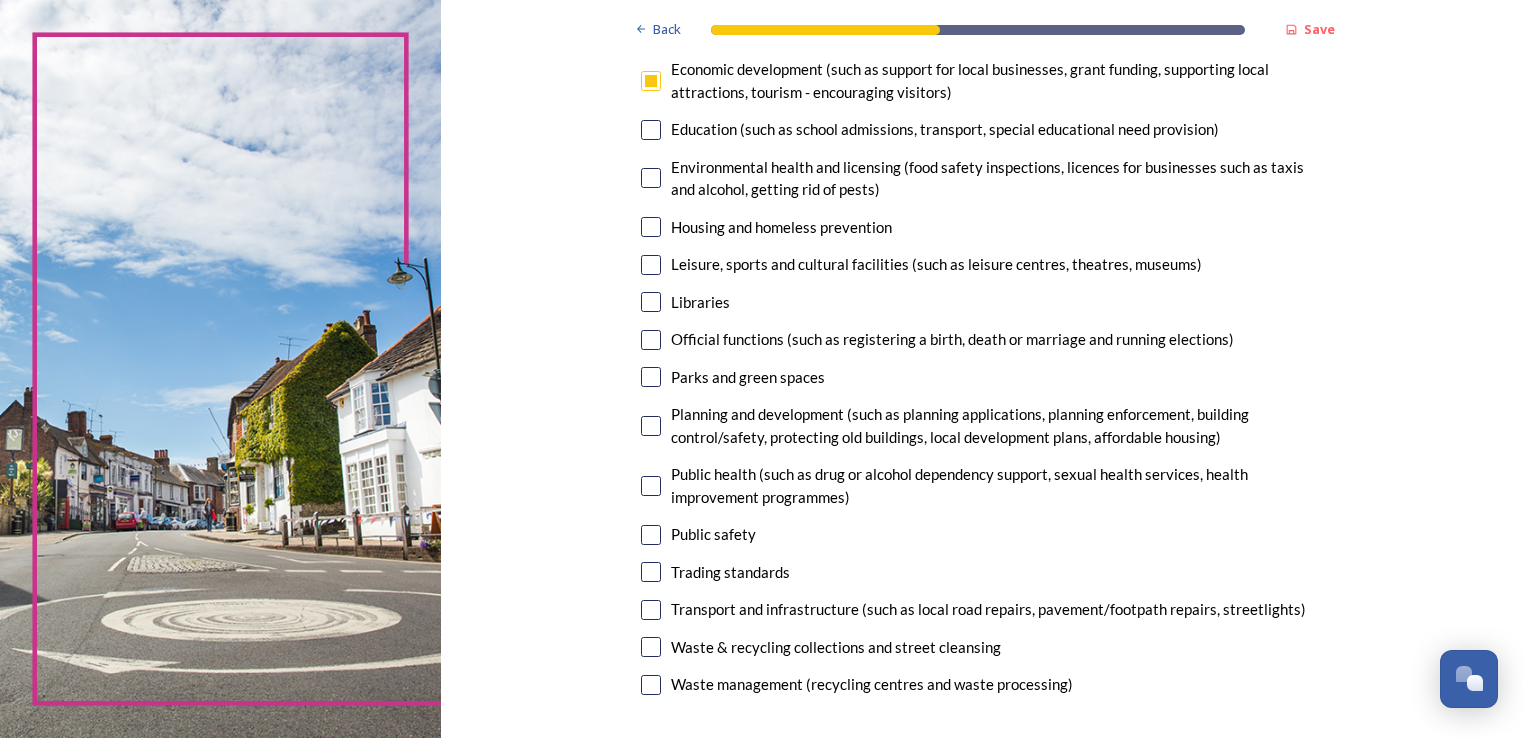 click at bounding box center (651, 377) 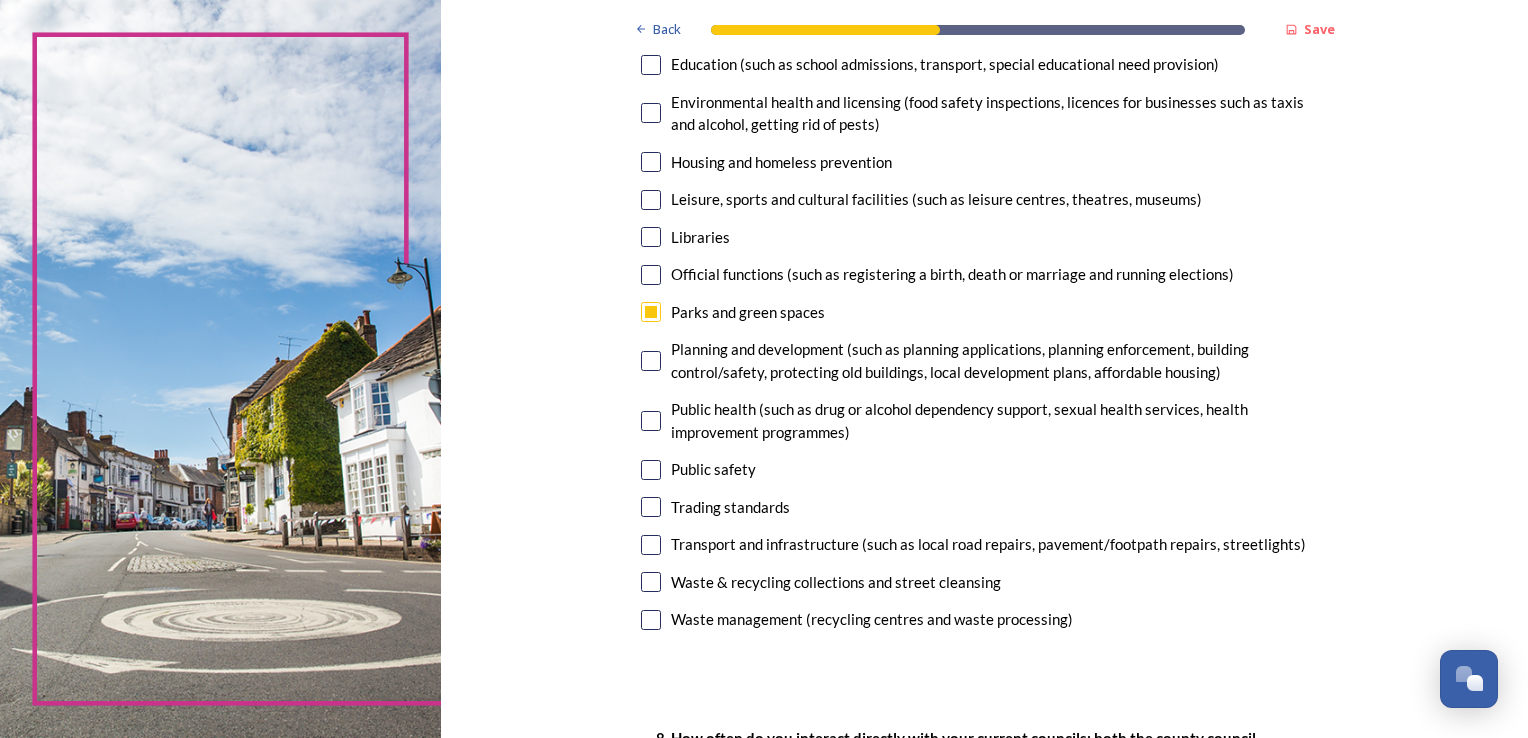 scroll, scrollTop: 500, scrollLeft: 0, axis: vertical 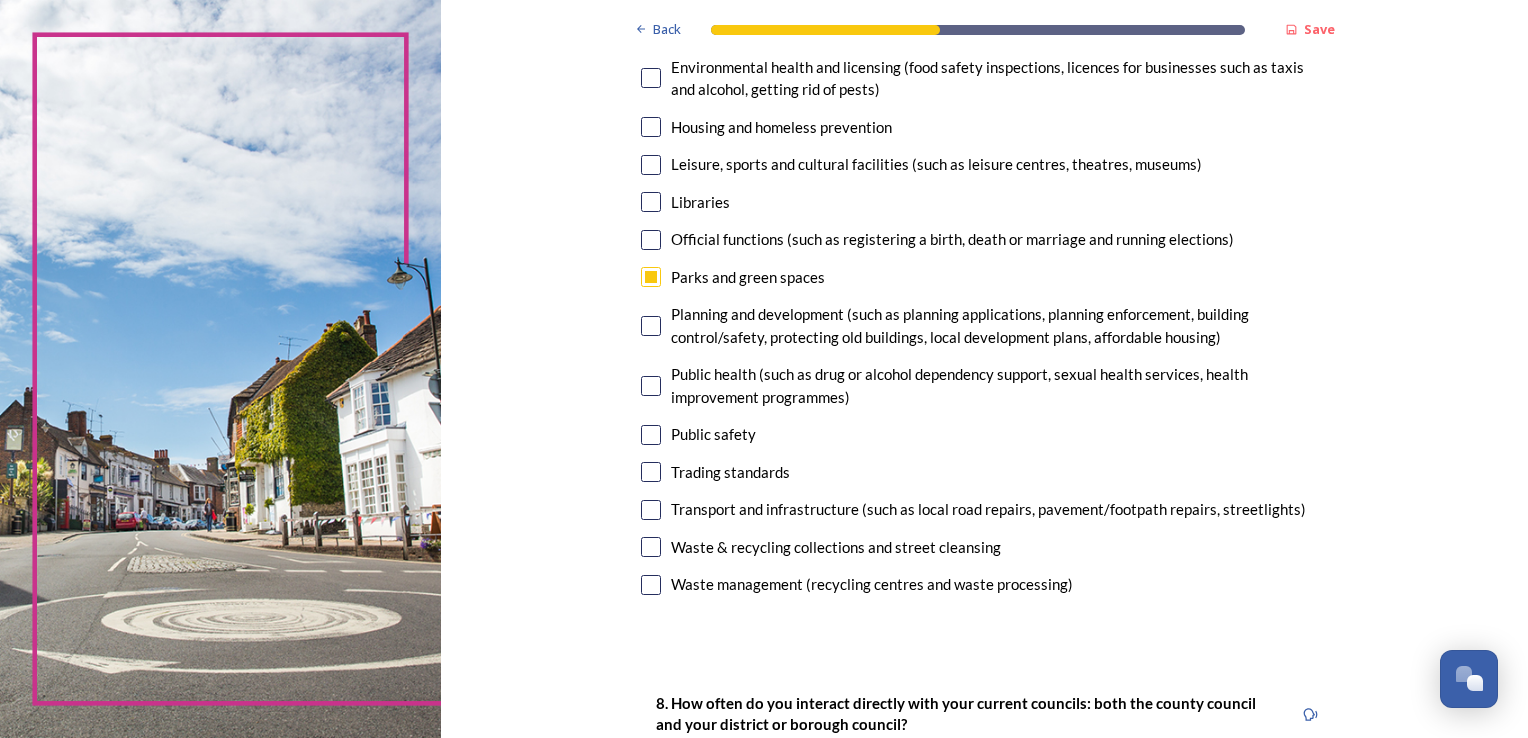 click at bounding box center (651, 510) 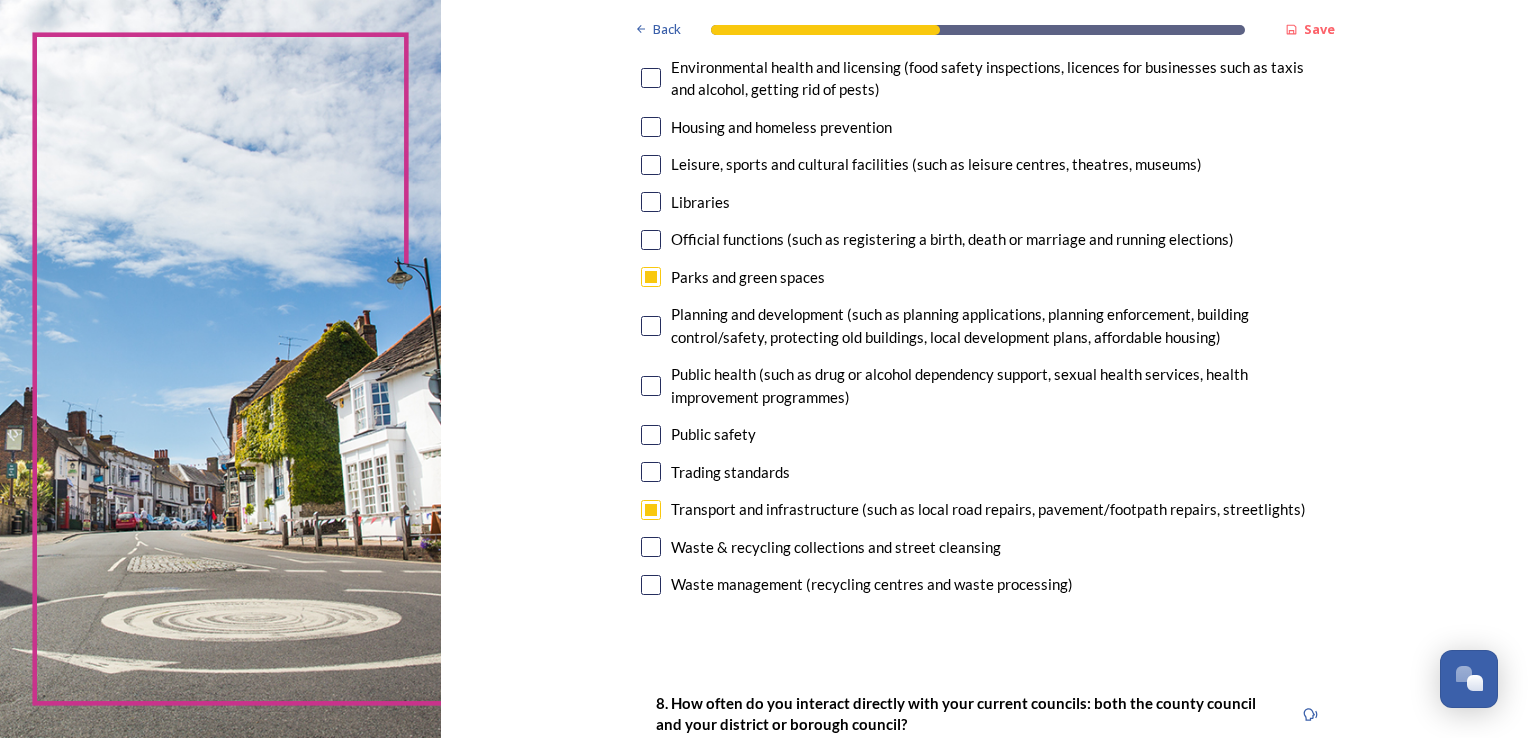 click at bounding box center (651, 547) 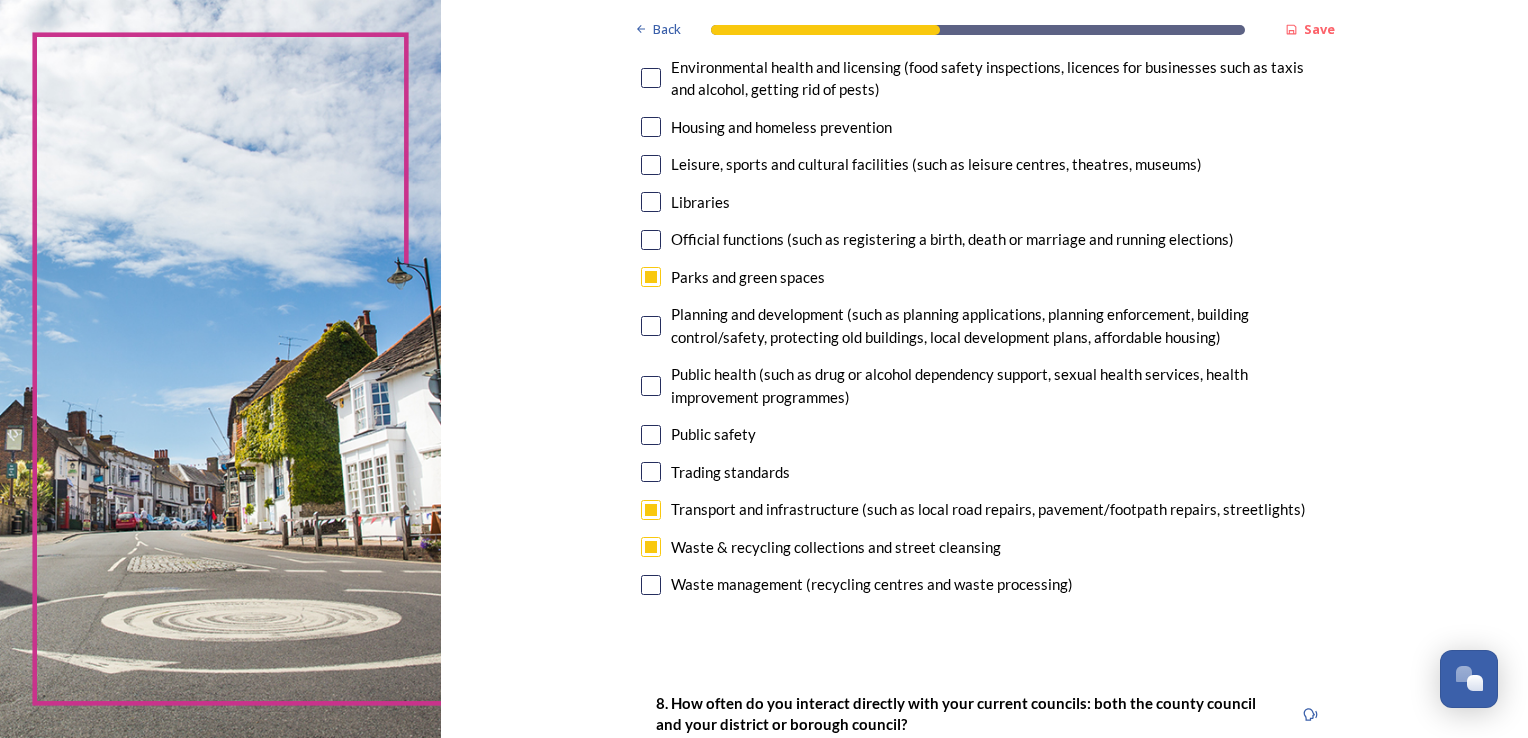 click at bounding box center (651, 585) 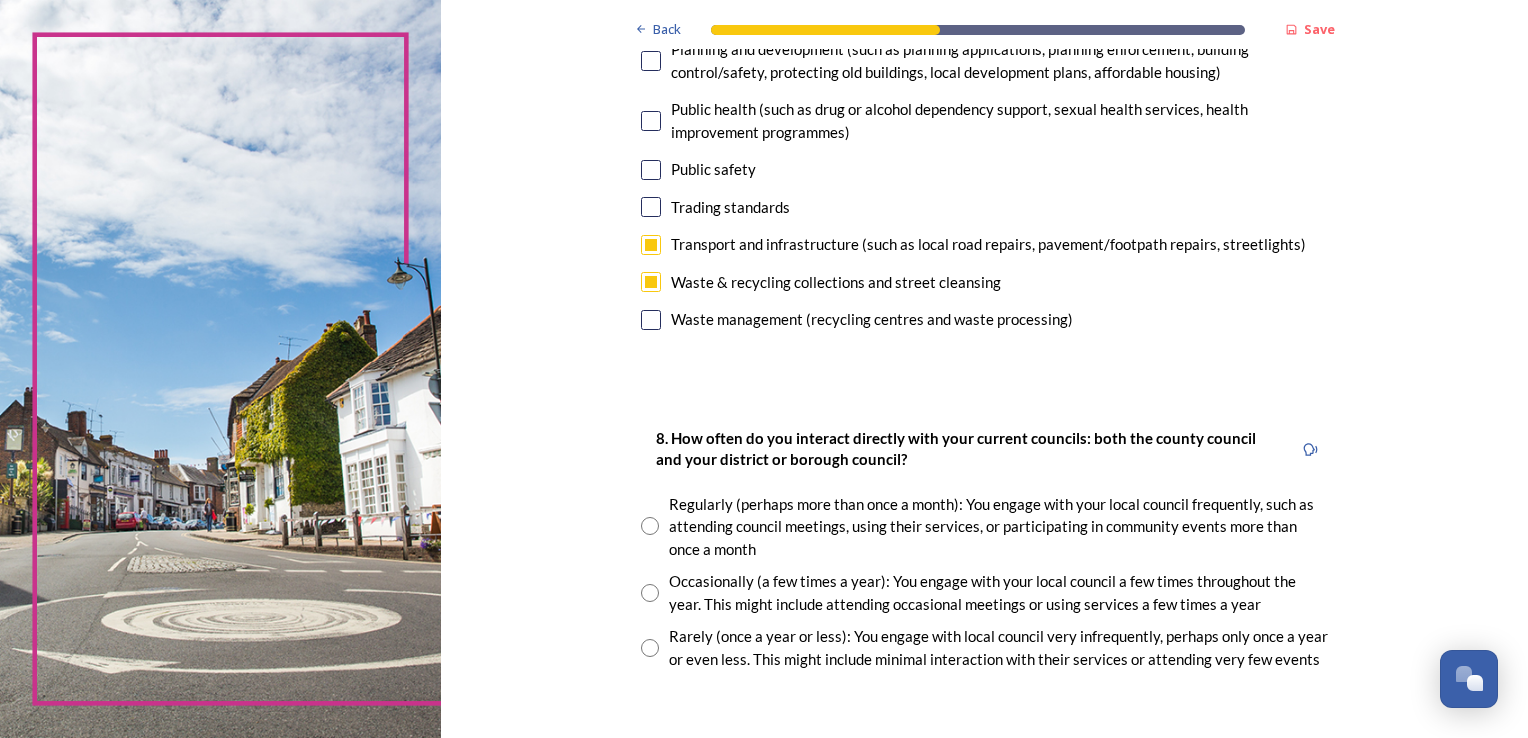 scroll, scrollTop: 900, scrollLeft: 0, axis: vertical 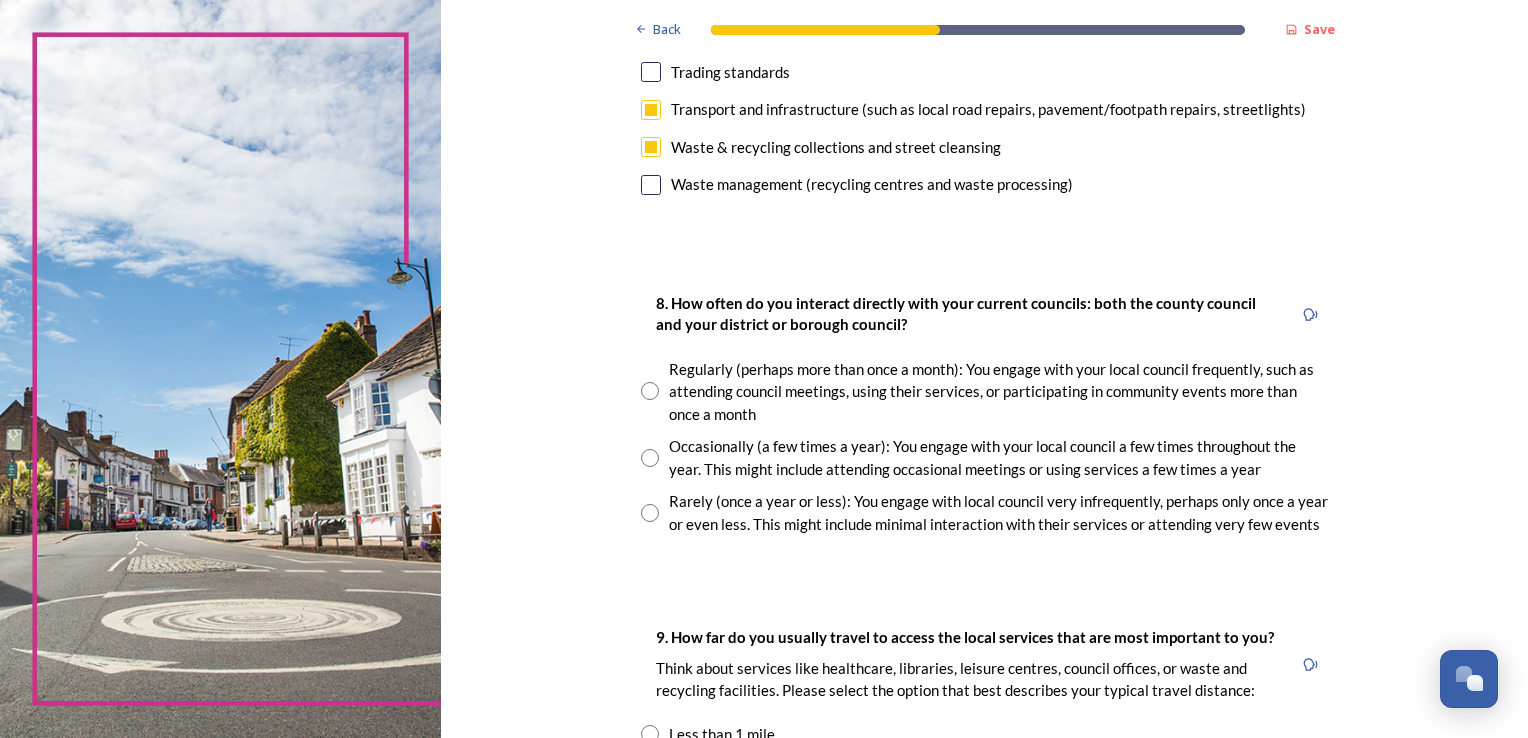 click at bounding box center [650, 391] 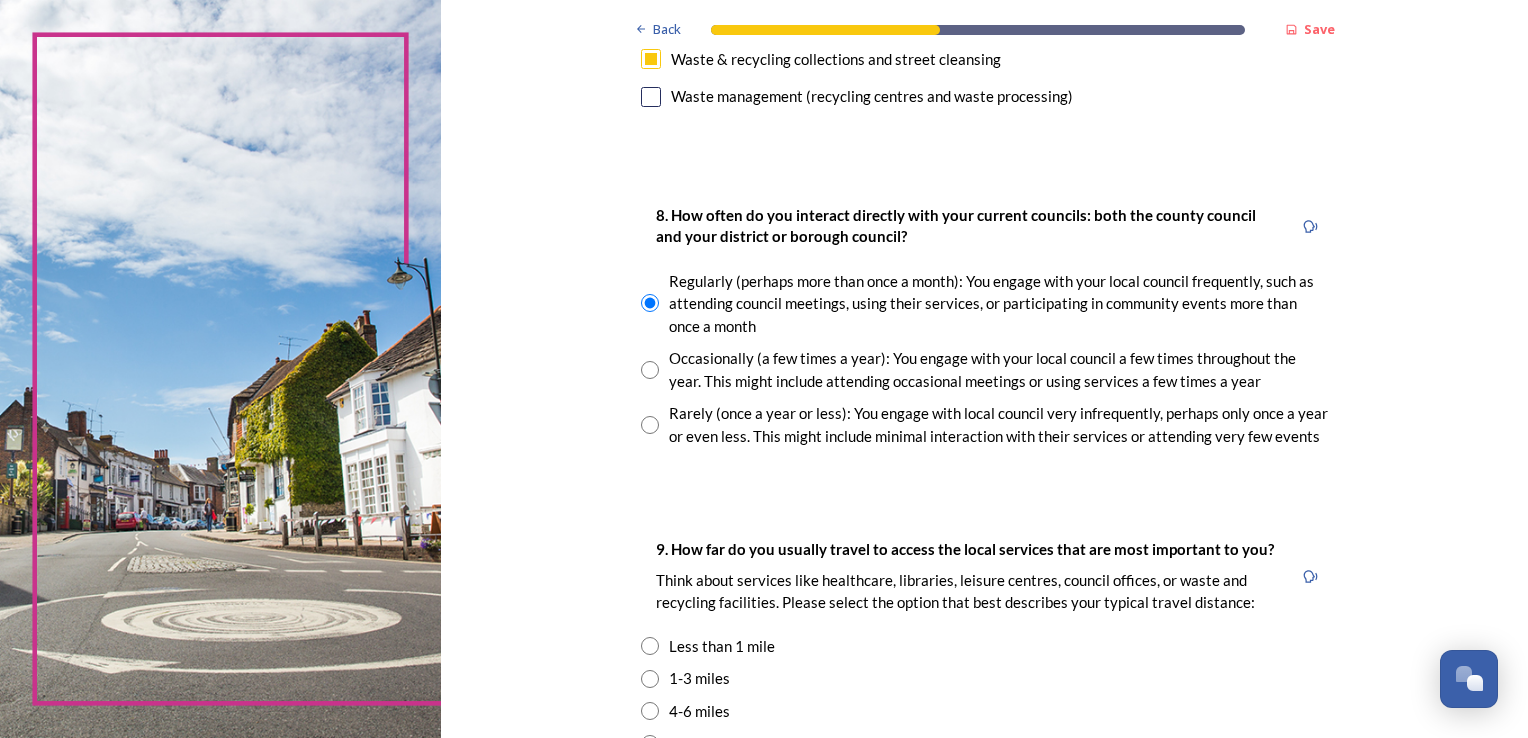 scroll, scrollTop: 1200, scrollLeft: 0, axis: vertical 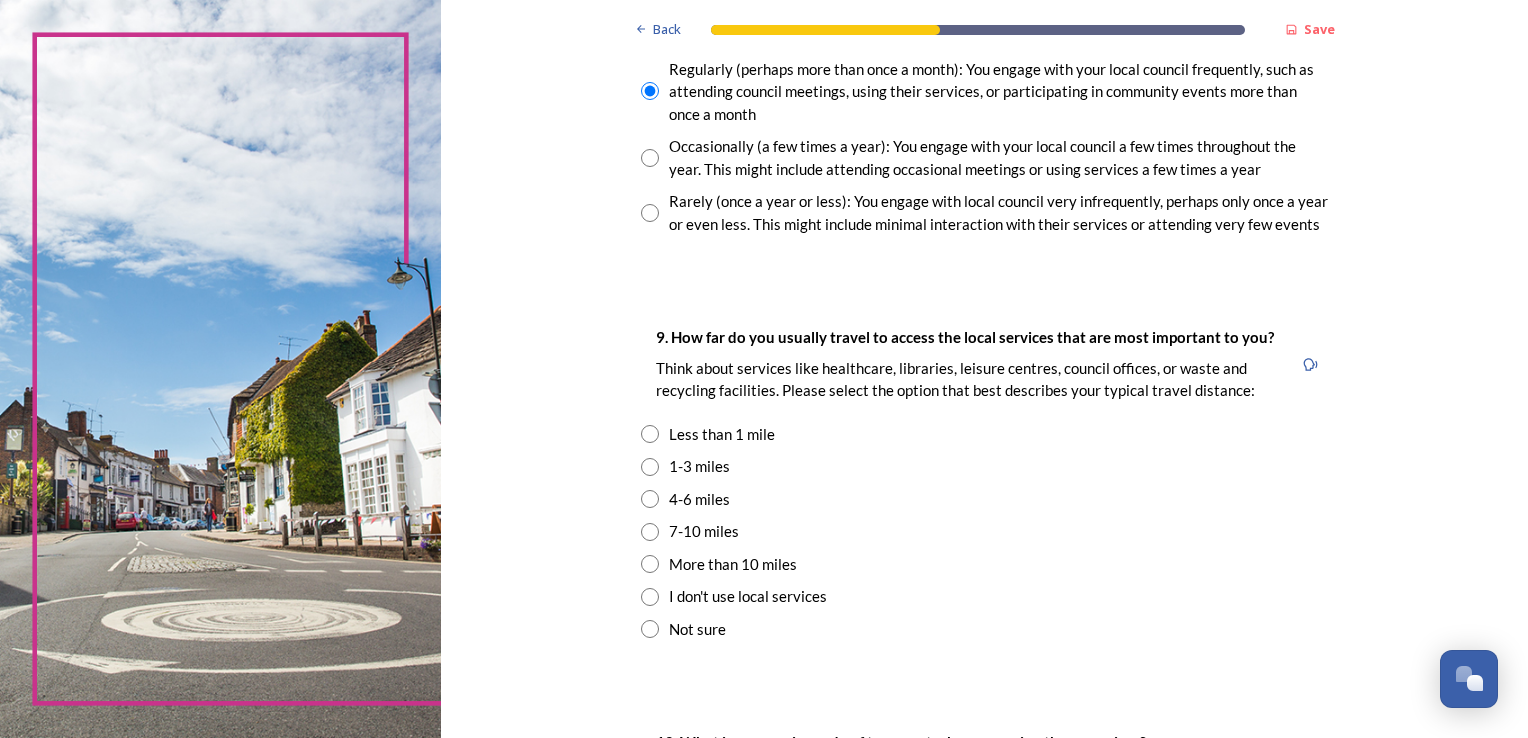 click at bounding box center [650, 564] 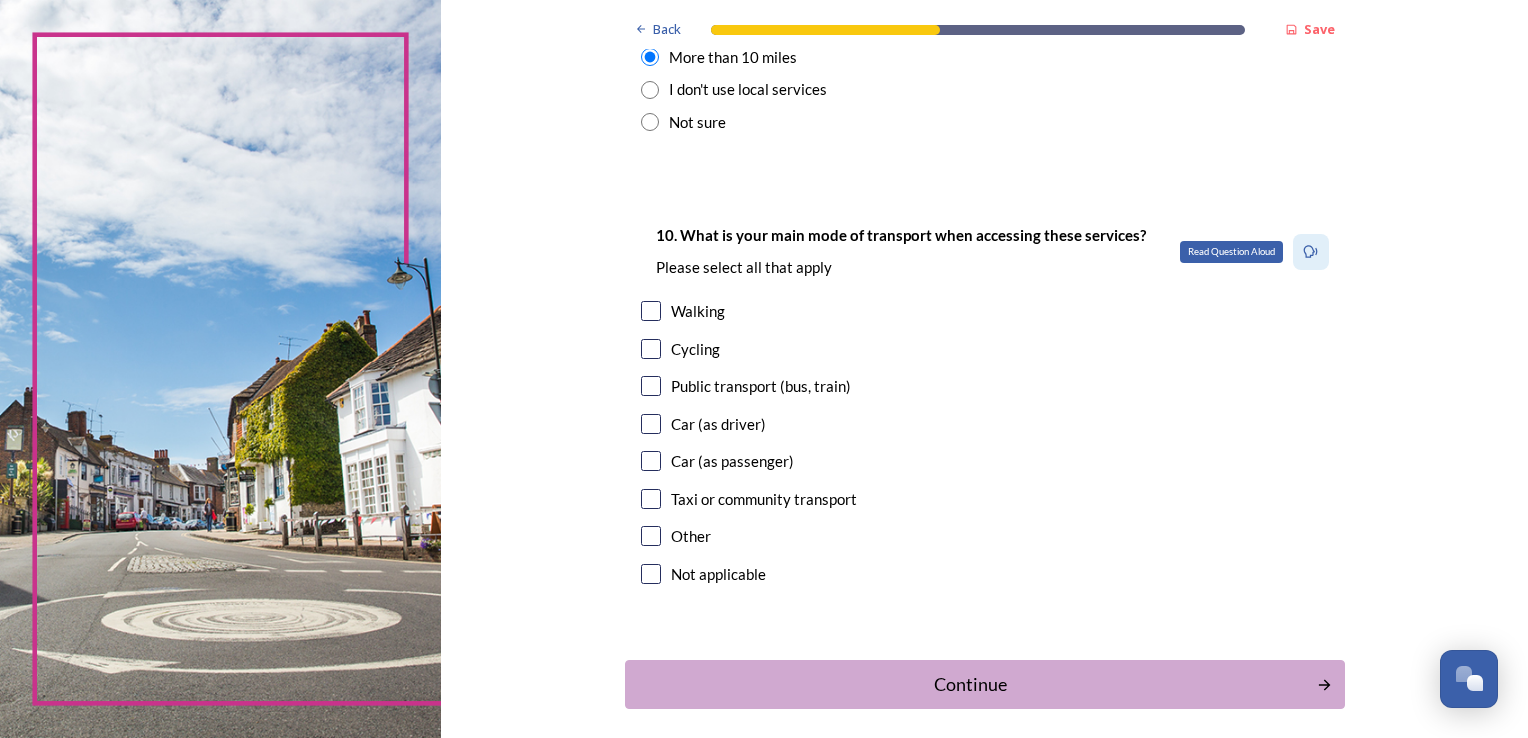 scroll, scrollTop: 1793, scrollLeft: 0, axis: vertical 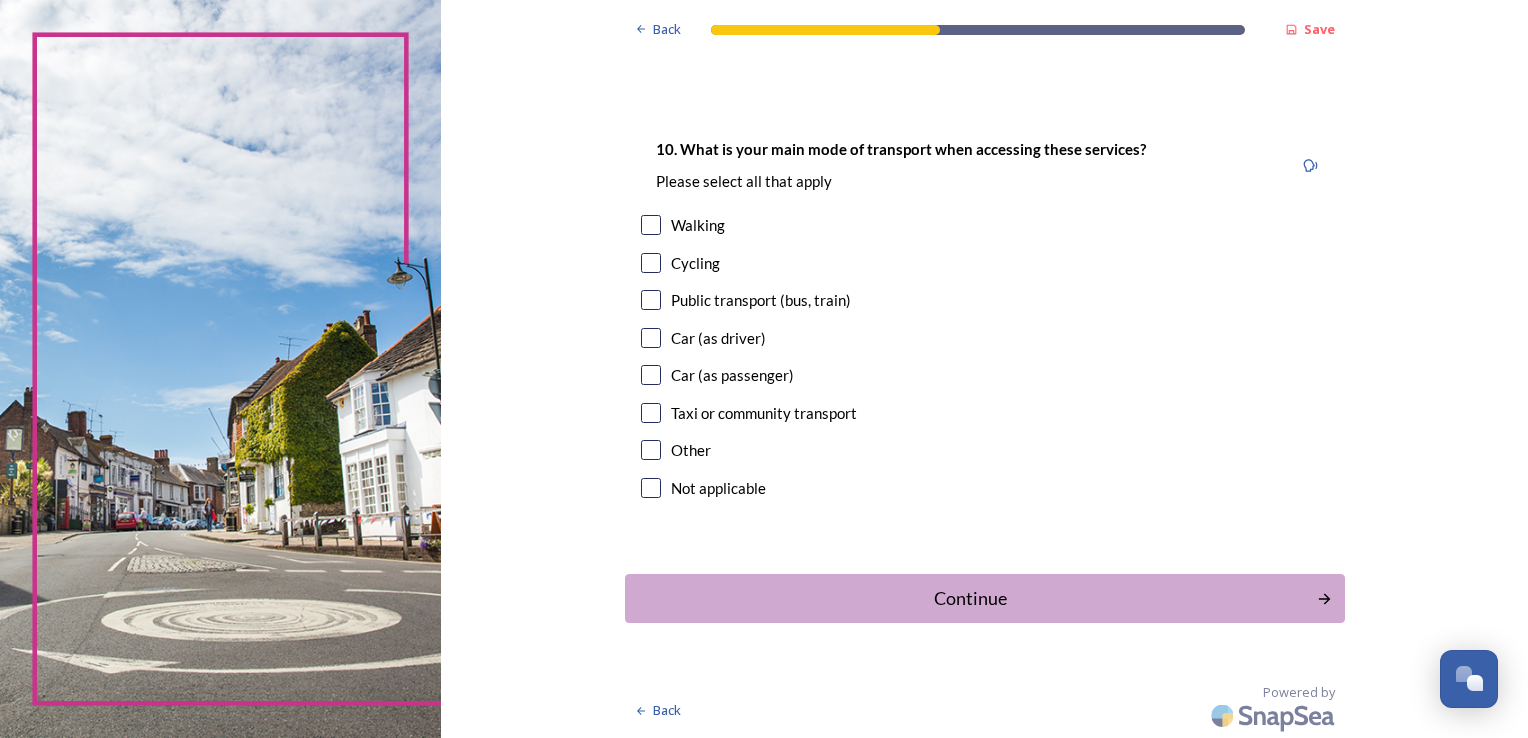 click at bounding box center [651, 263] 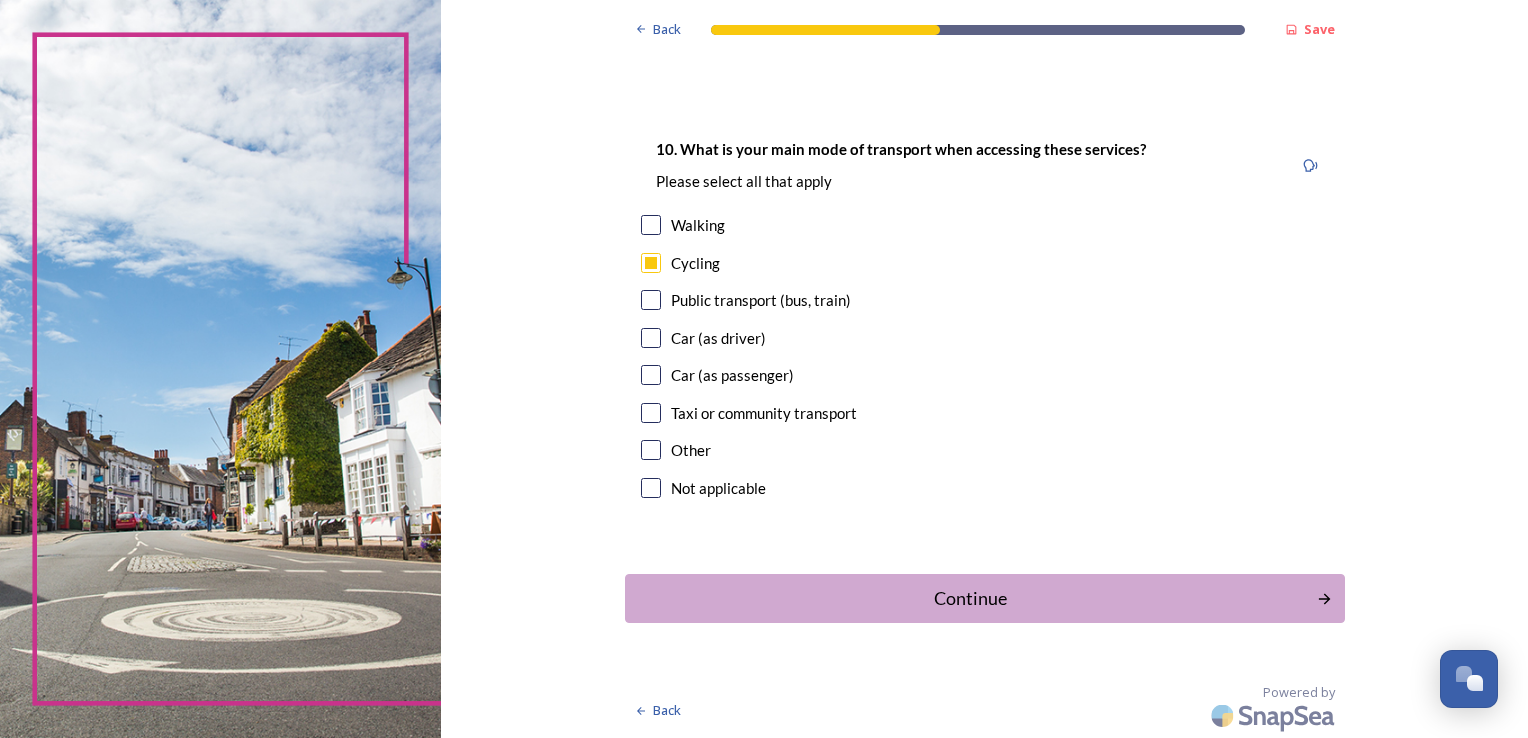 click at bounding box center (651, 375) 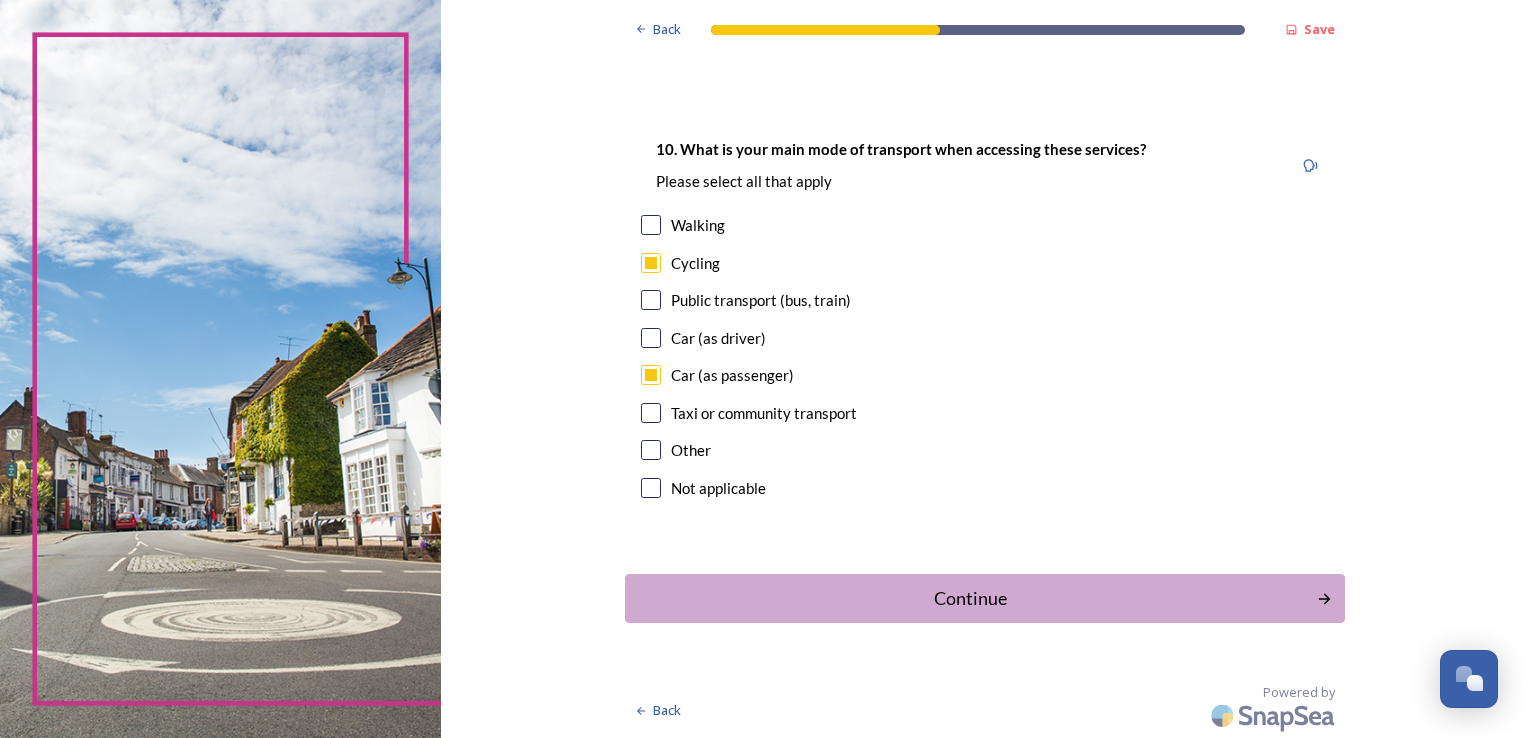 click at bounding box center (651, 300) 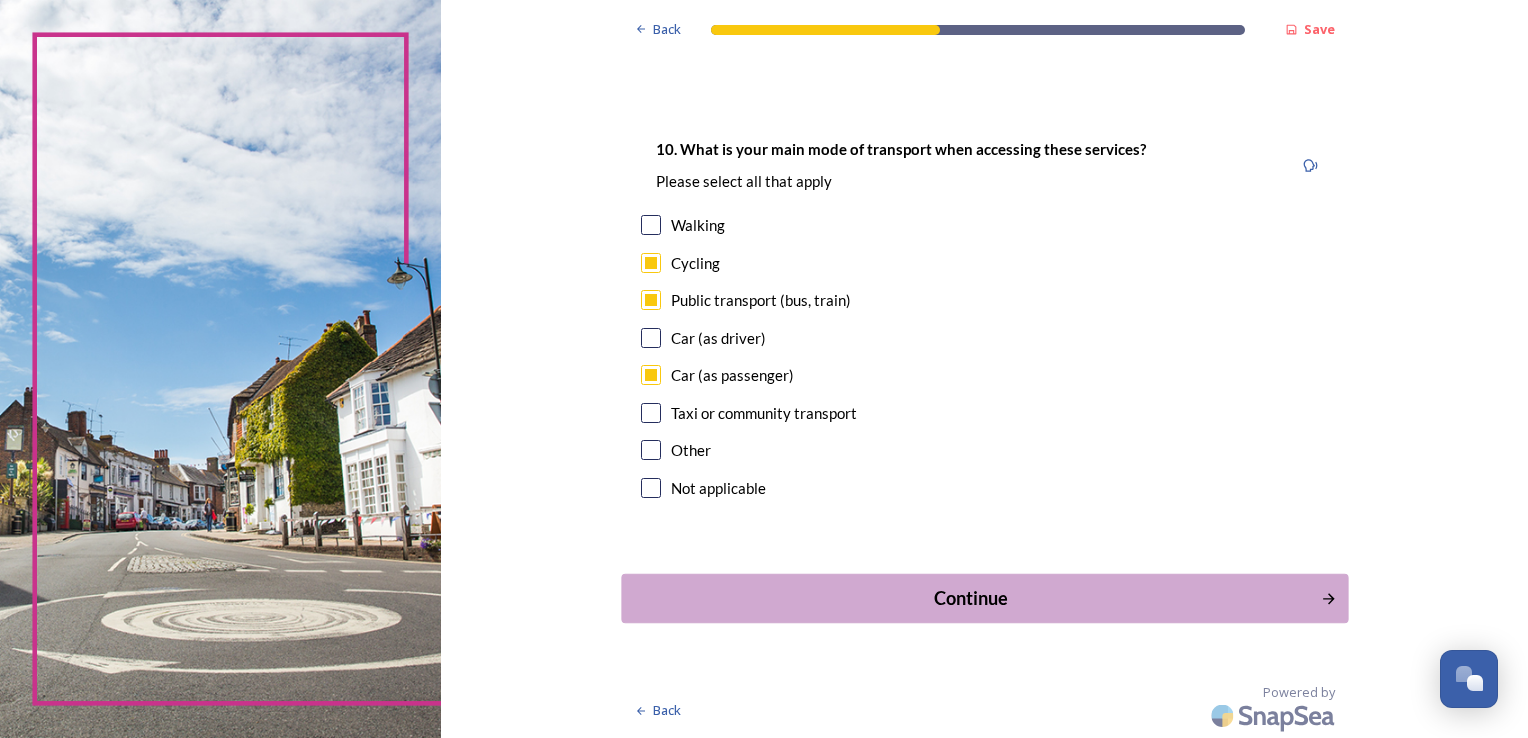 click on "Continue" at bounding box center (970, 598) 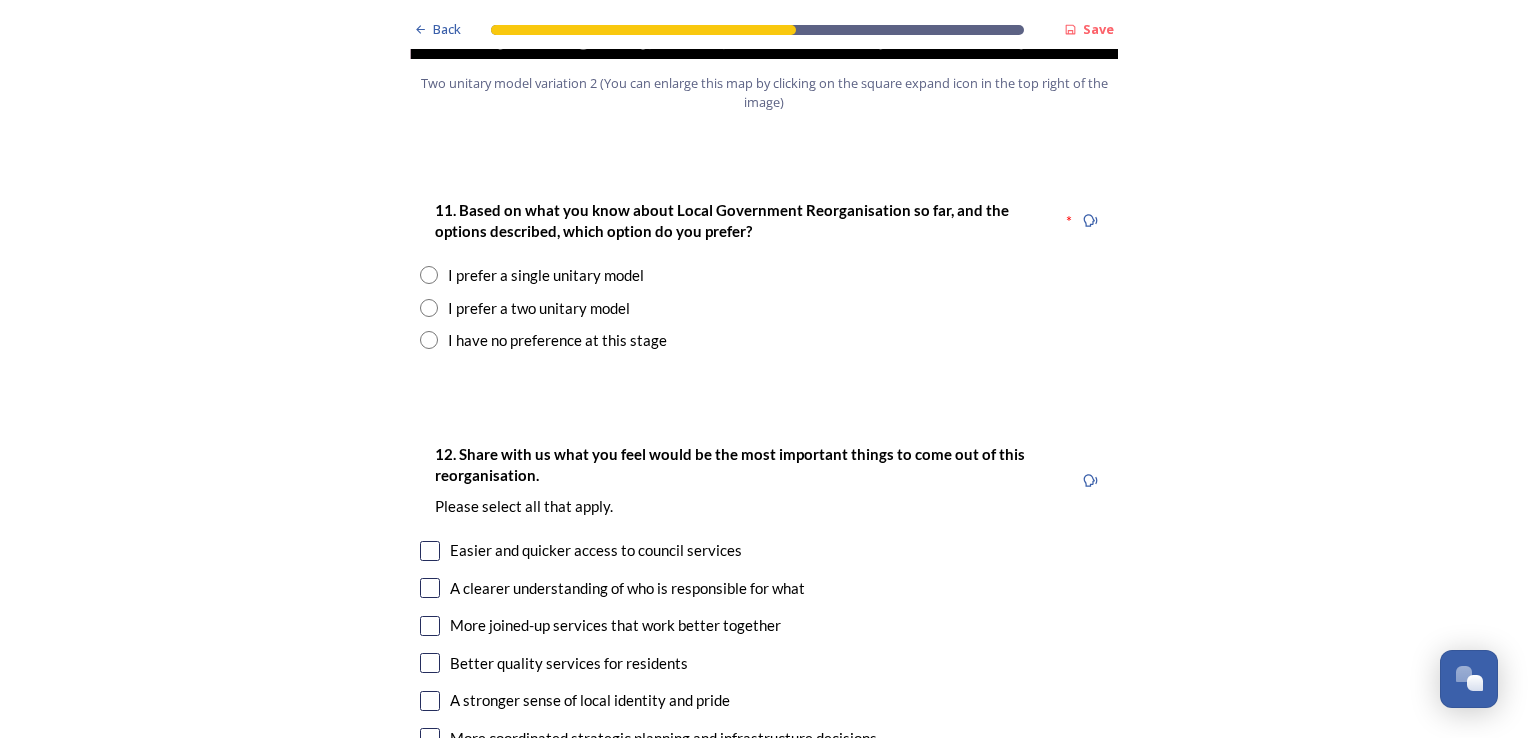 click at bounding box center [429, 340] 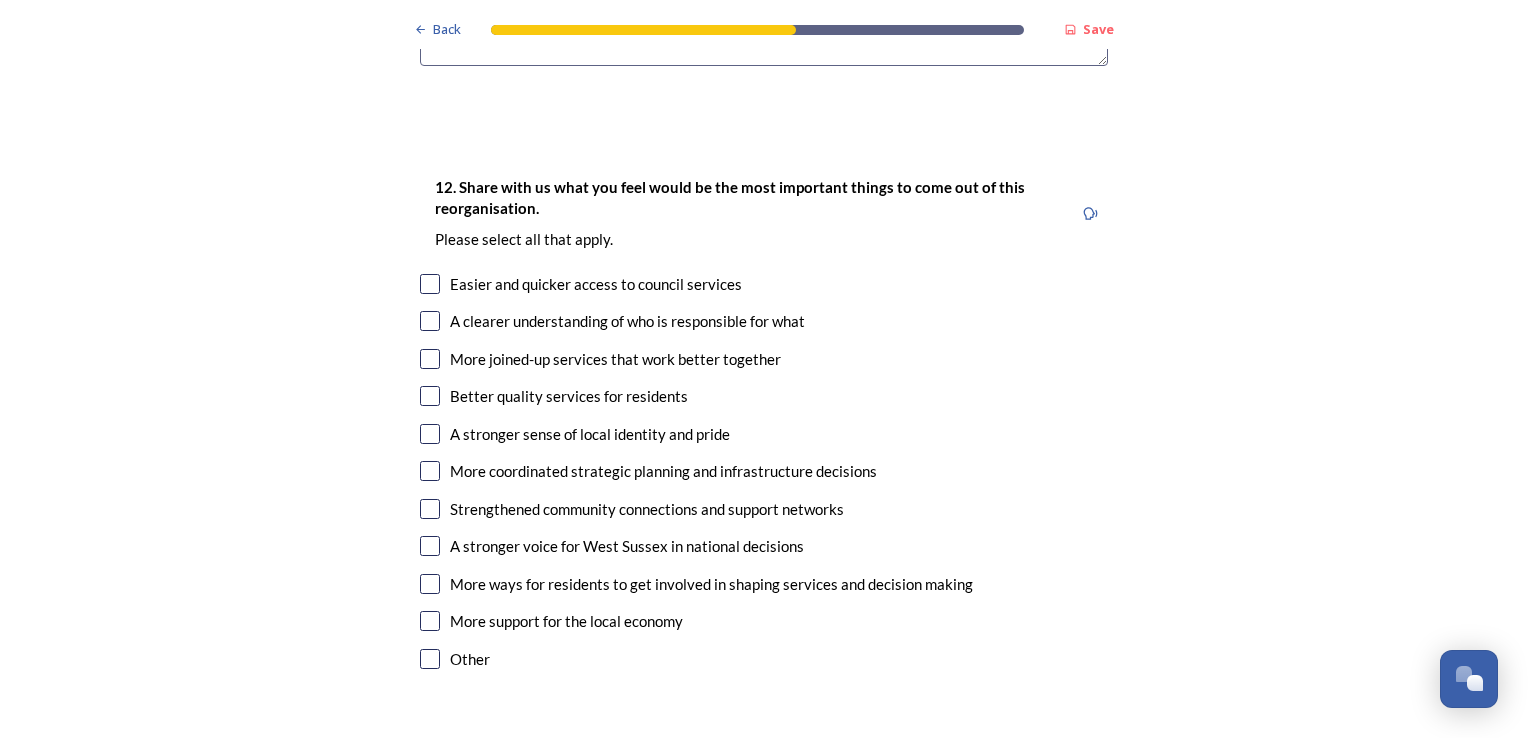 scroll, scrollTop: 3300, scrollLeft: 0, axis: vertical 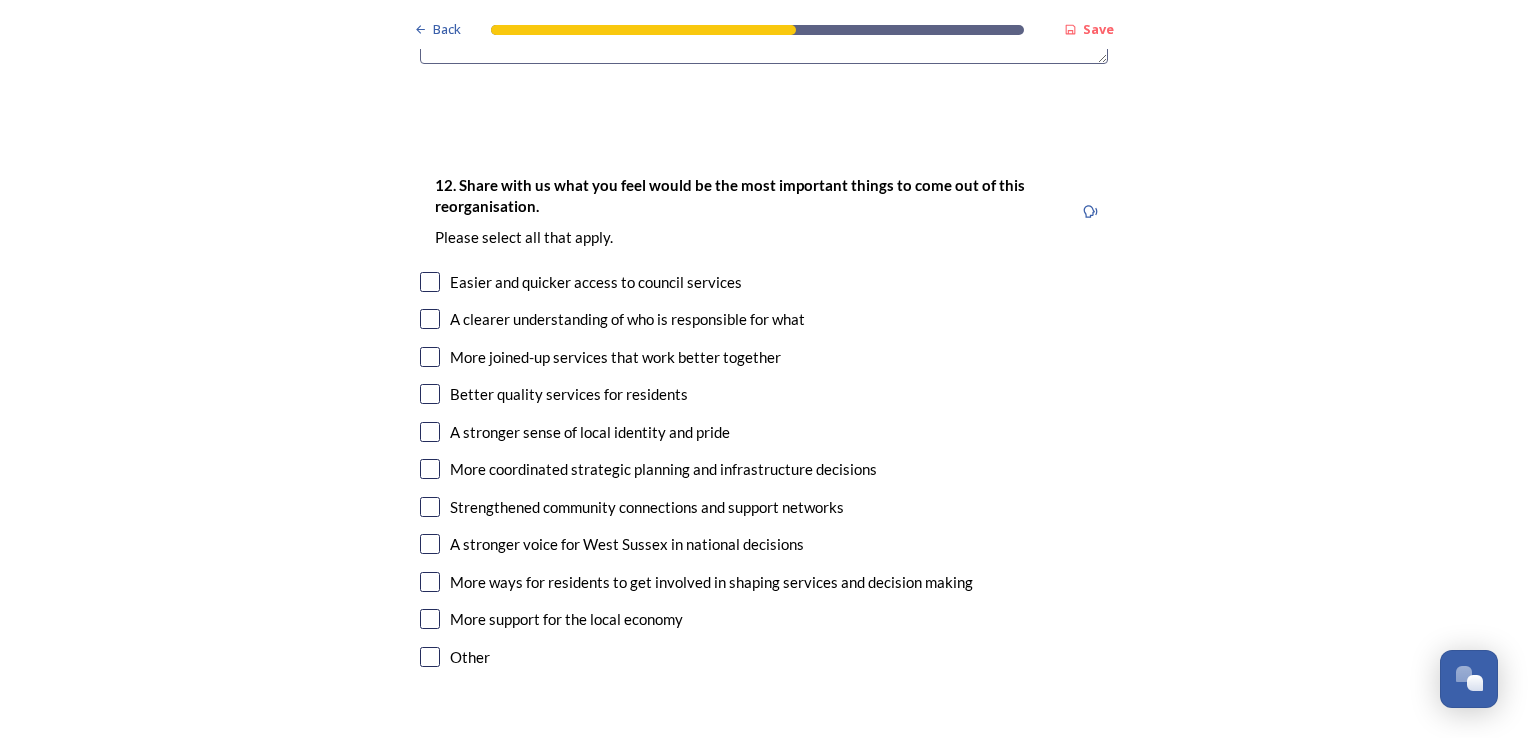 click at bounding box center (430, 282) 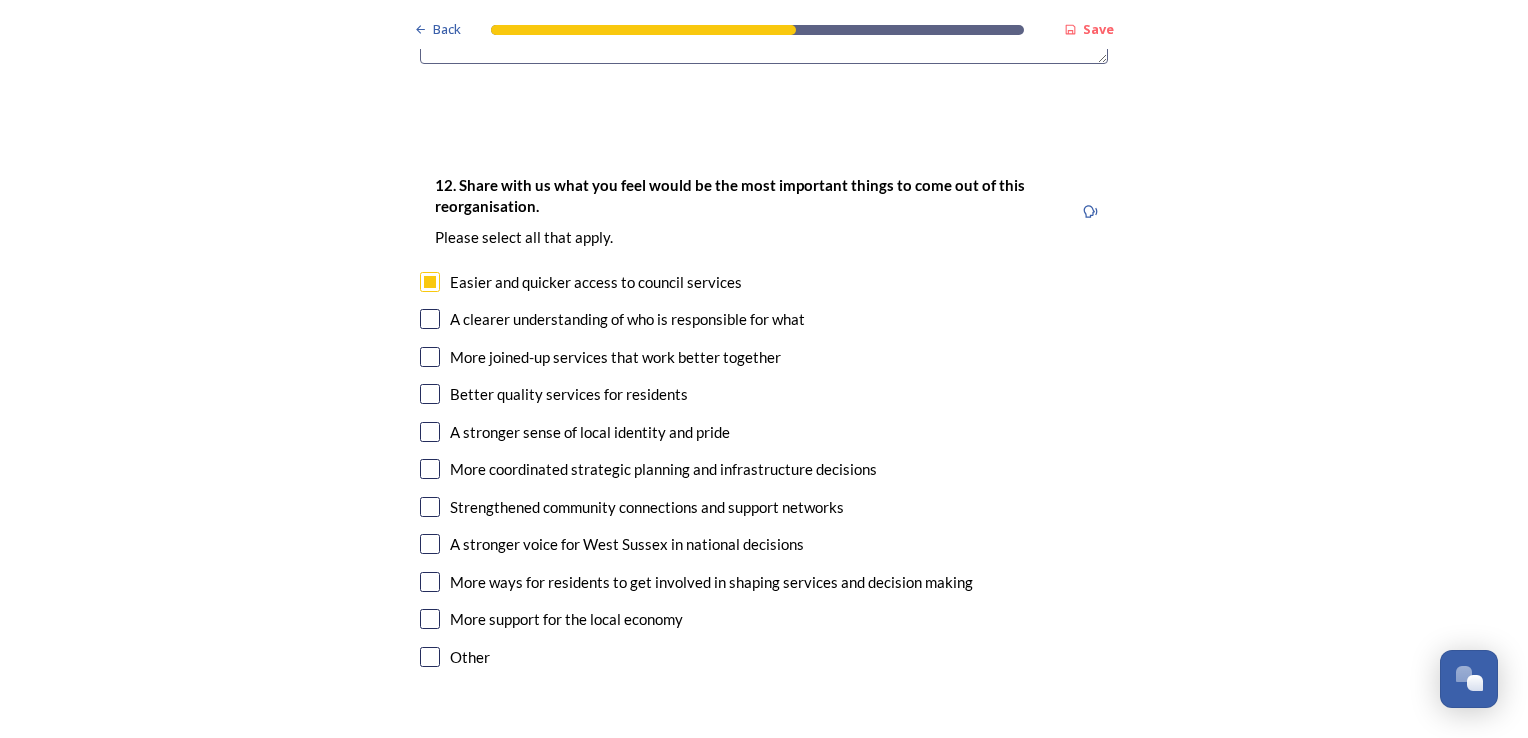 click at bounding box center [430, 319] 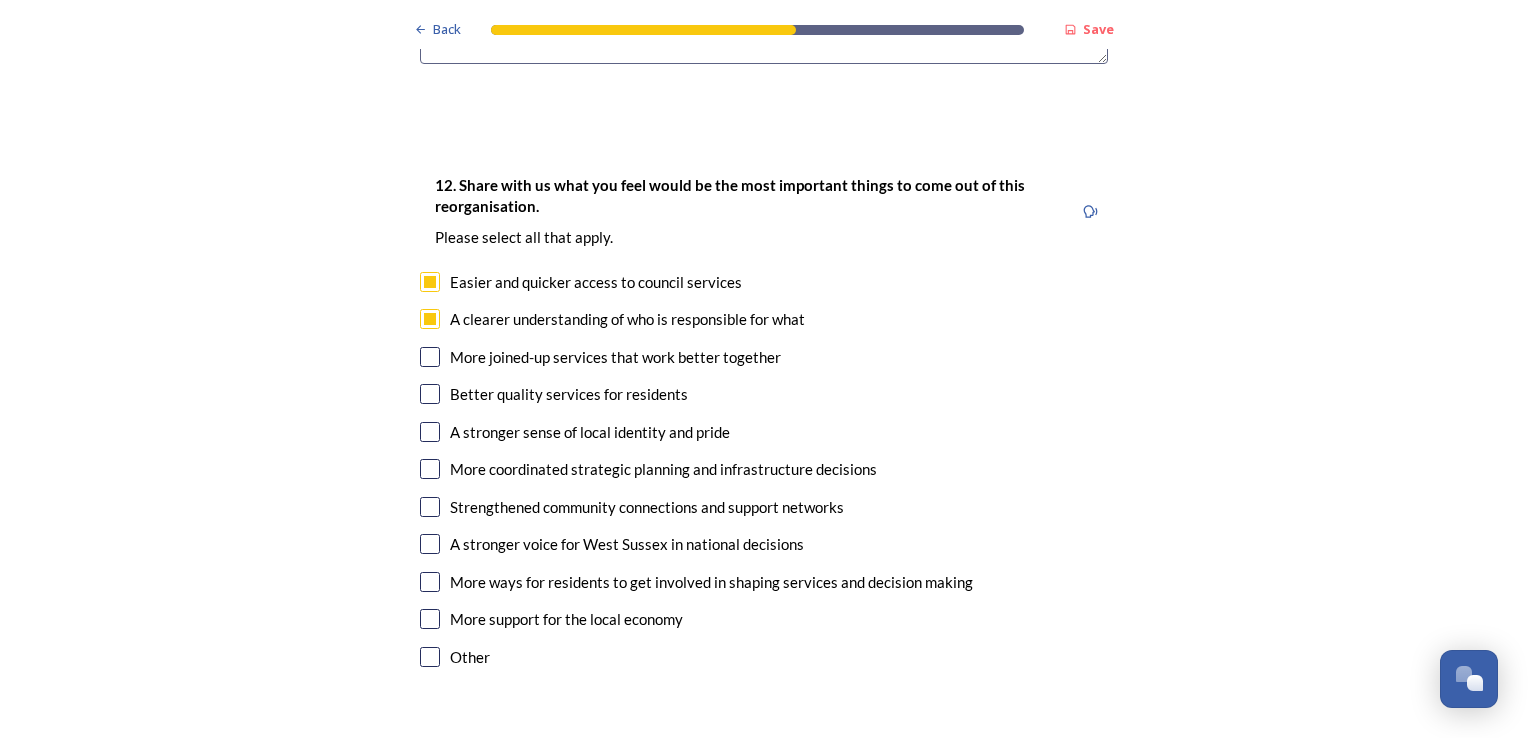 click at bounding box center (430, 357) 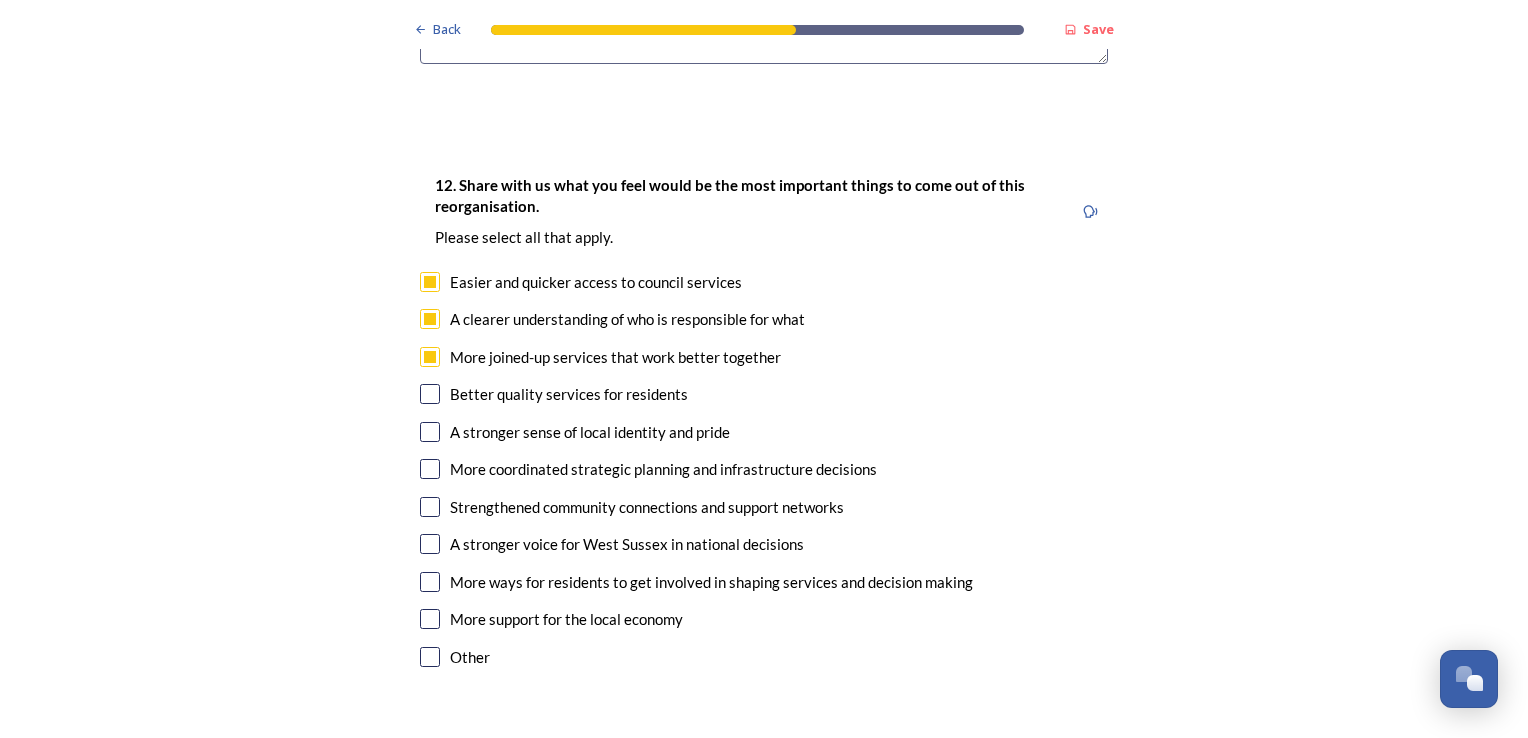 click at bounding box center (430, 394) 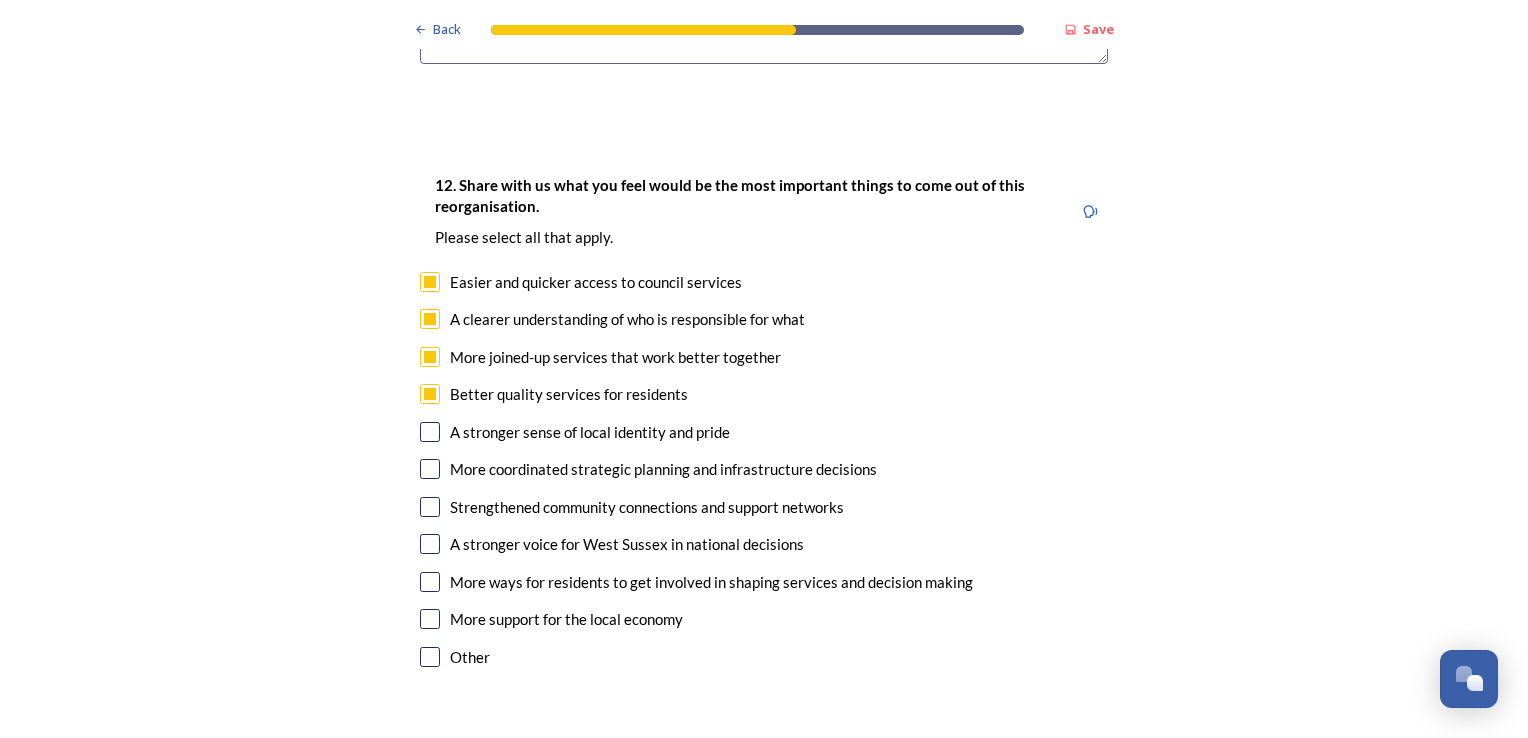 click at bounding box center (430, 469) 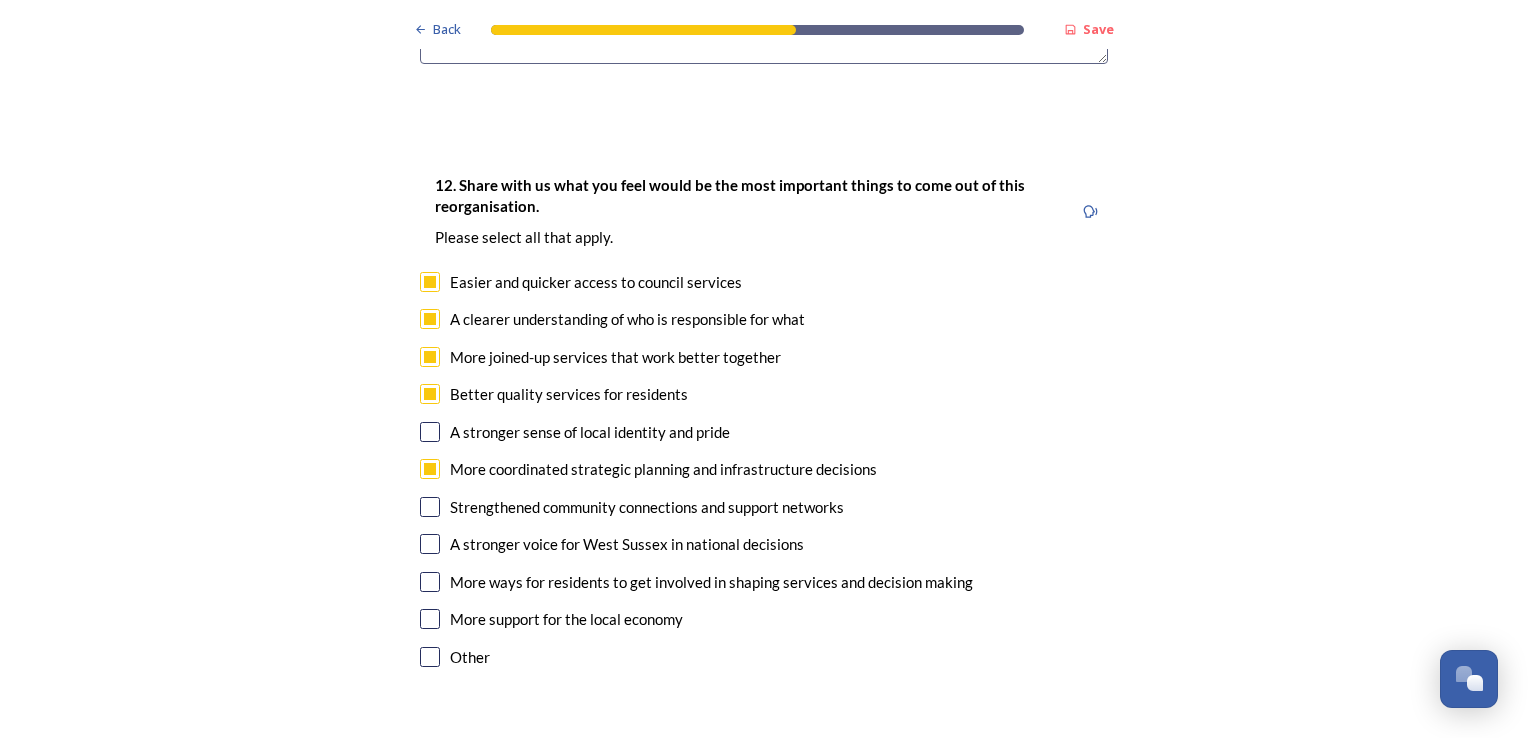 click at bounding box center (430, 544) 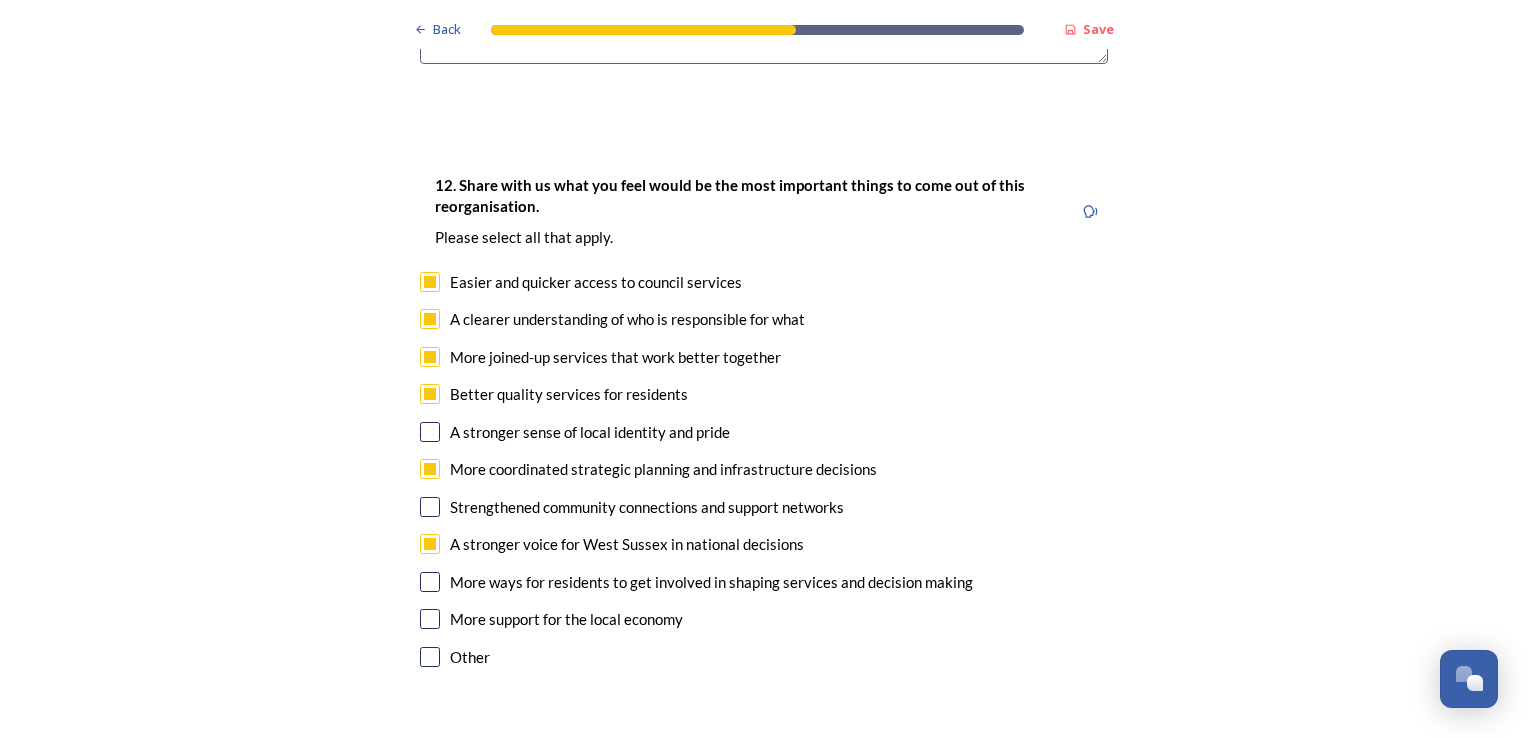 click at bounding box center (430, 619) 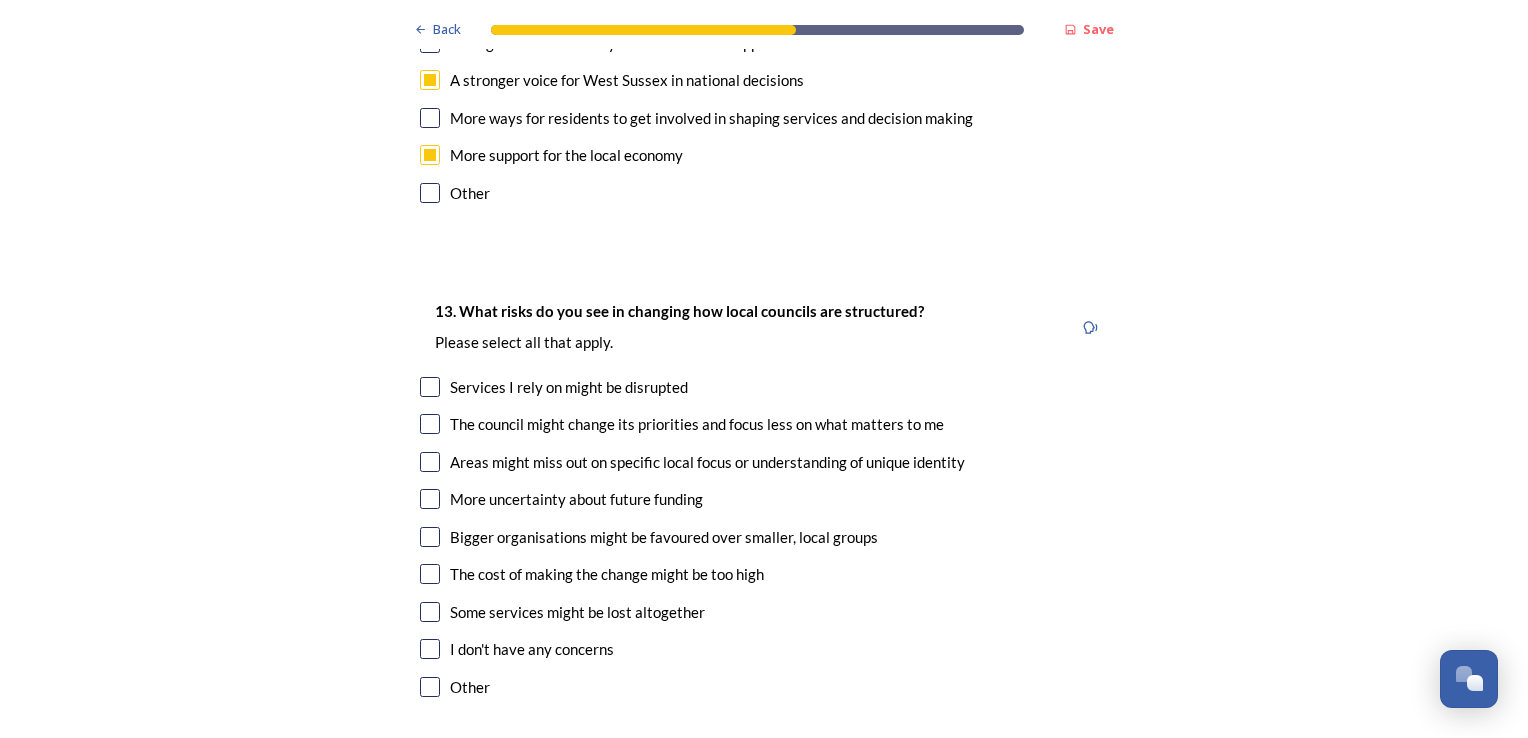 scroll, scrollTop: 3800, scrollLeft: 0, axis: vertical 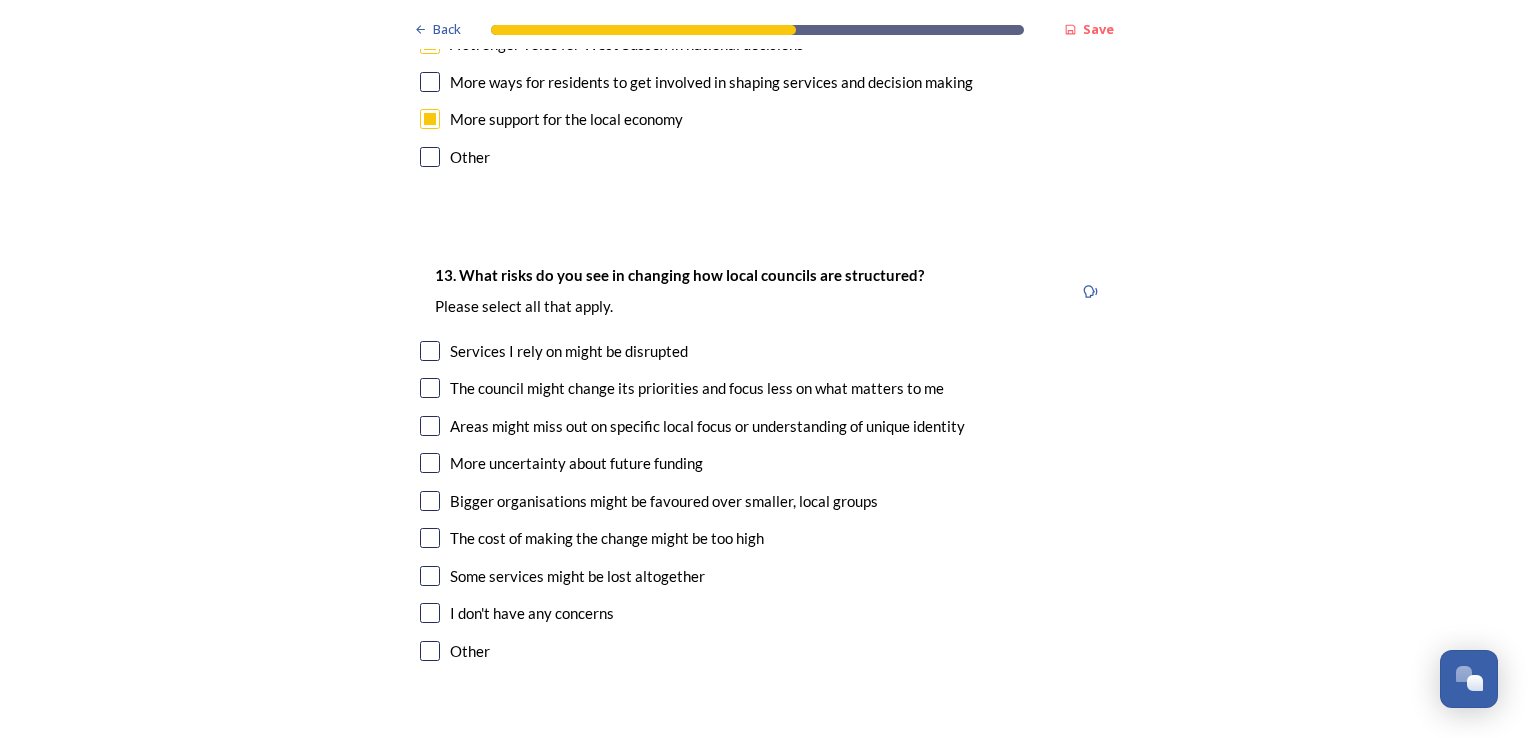 click at bounding box center (430, 351) 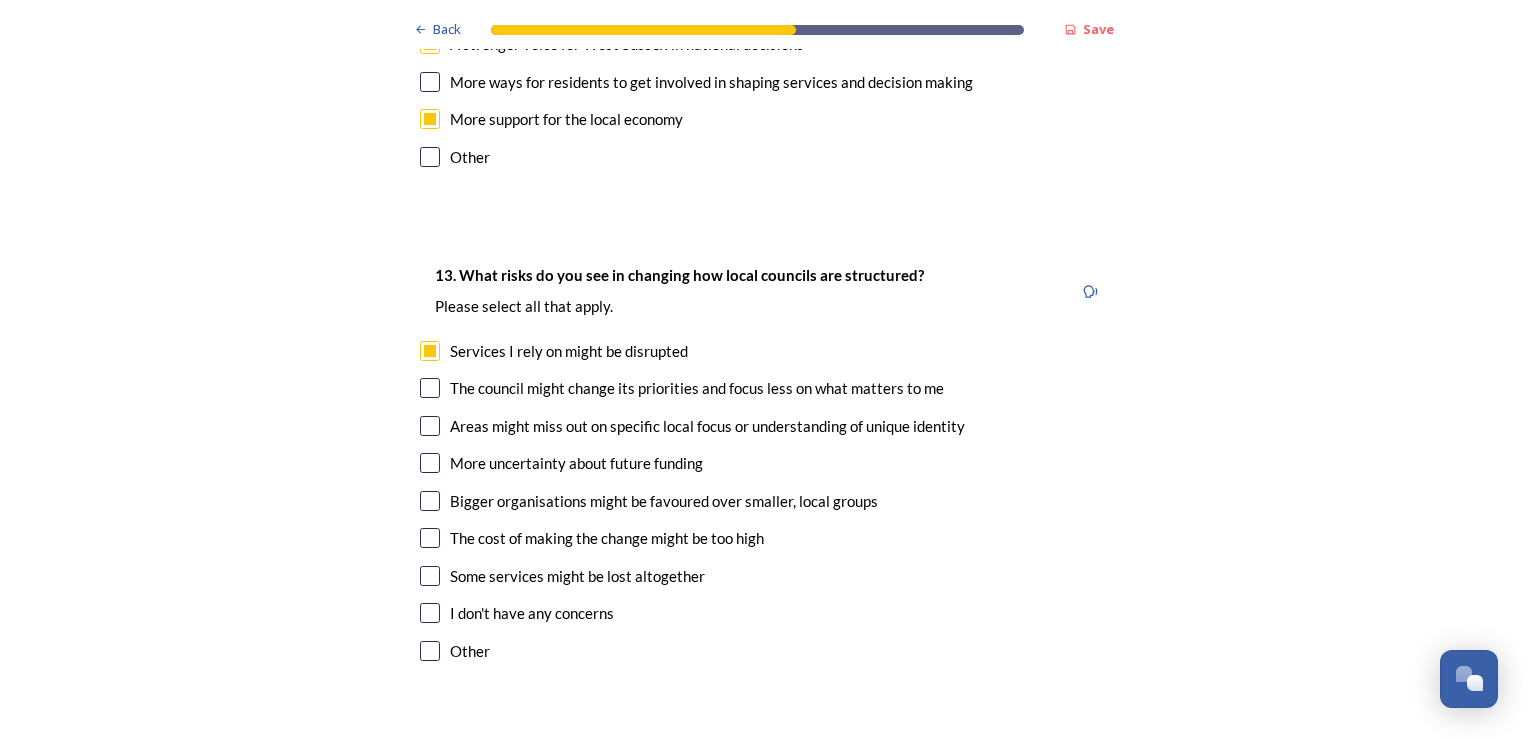 click at bounding box center (430, 388) 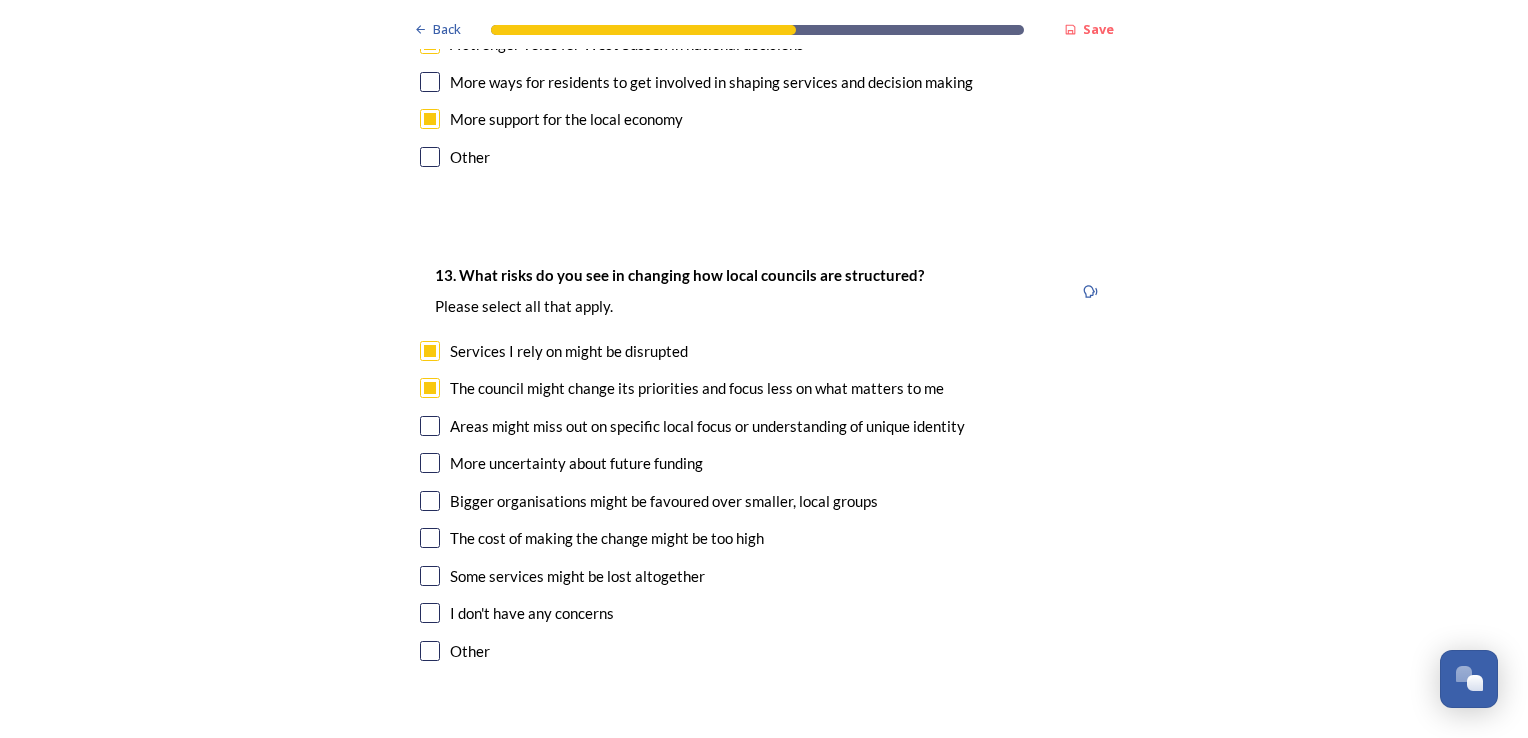 click at bounding box center (430, 426) 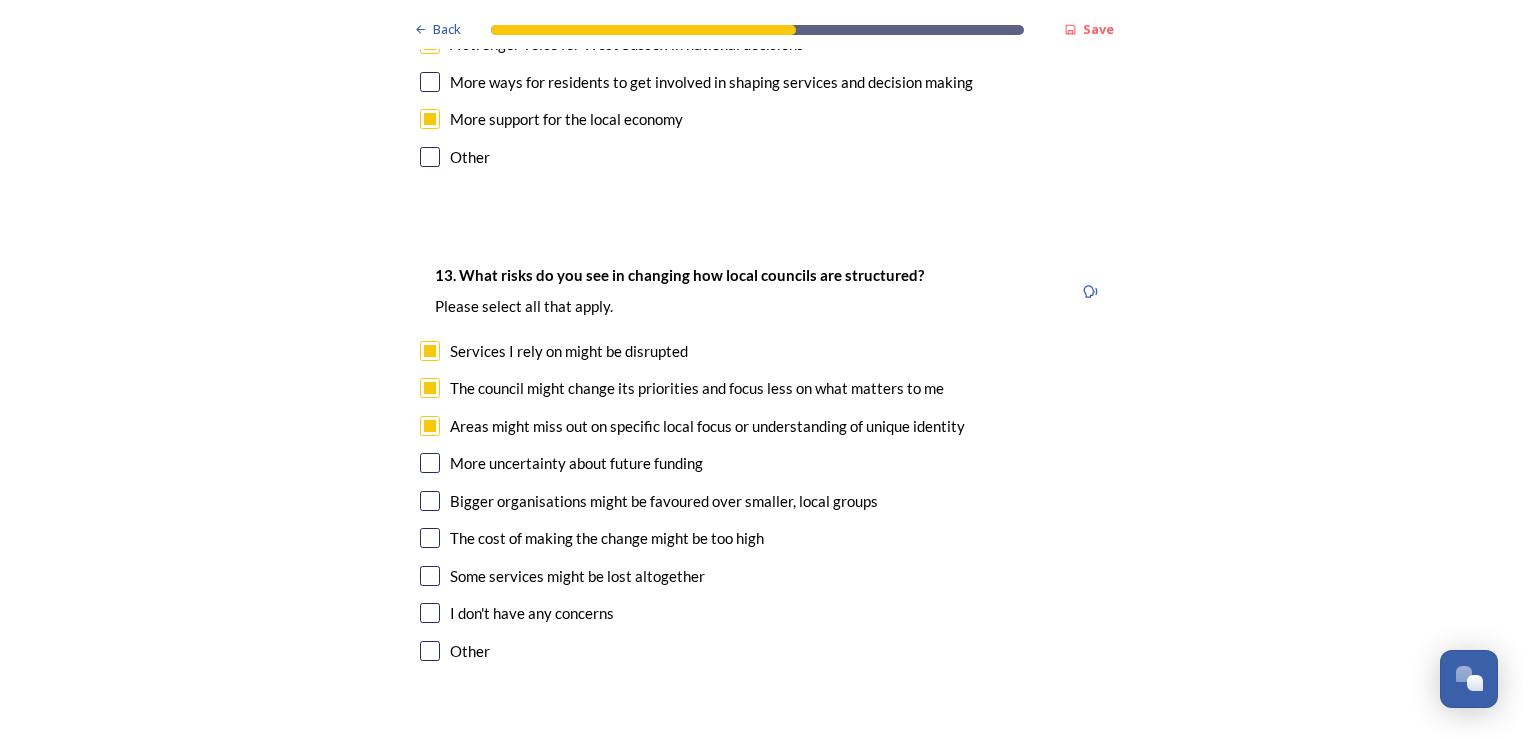 click at bounding box center (430, 501) 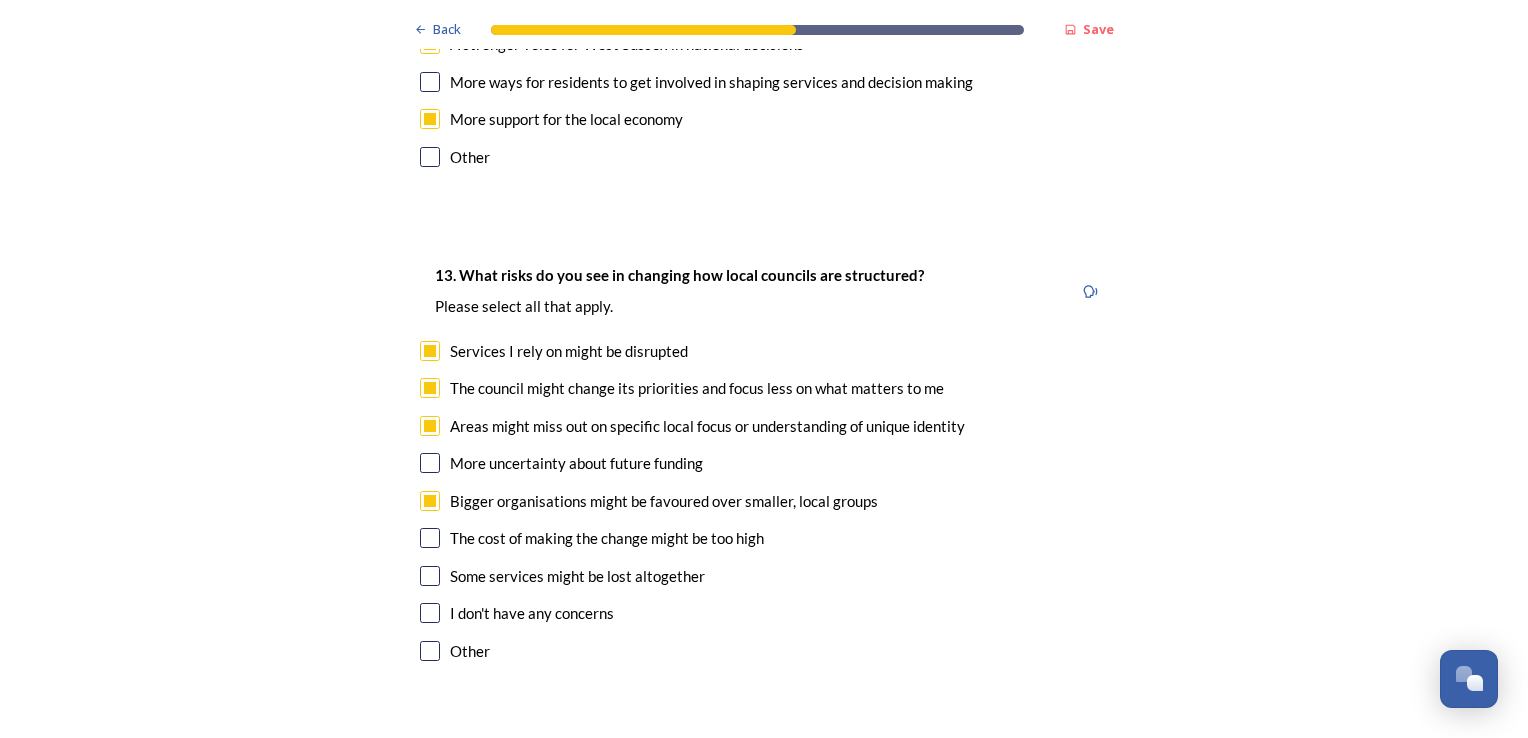 click at bounding box center [430, 576] 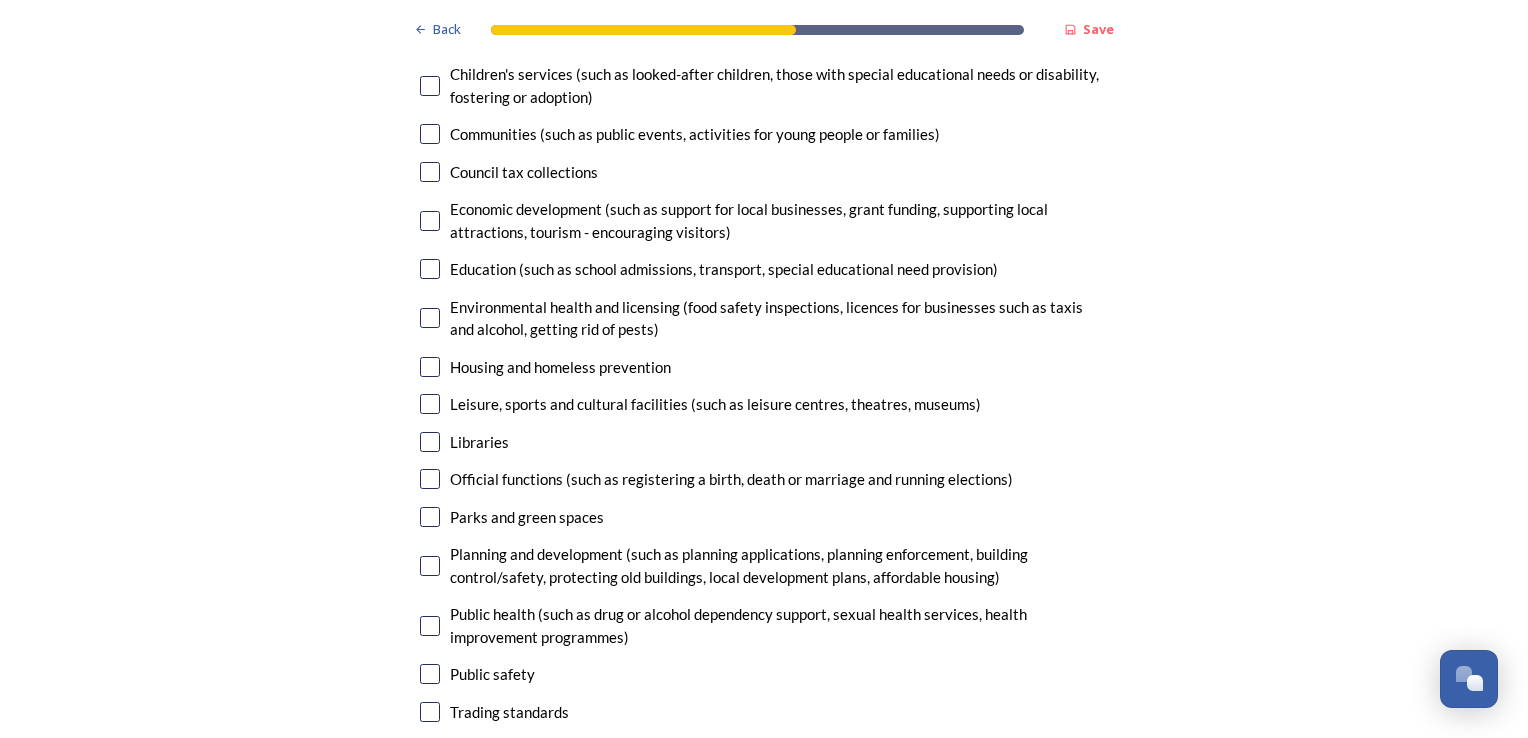 scroll, scrollTop: 4700, scrollLeft: 0, axis: vertical 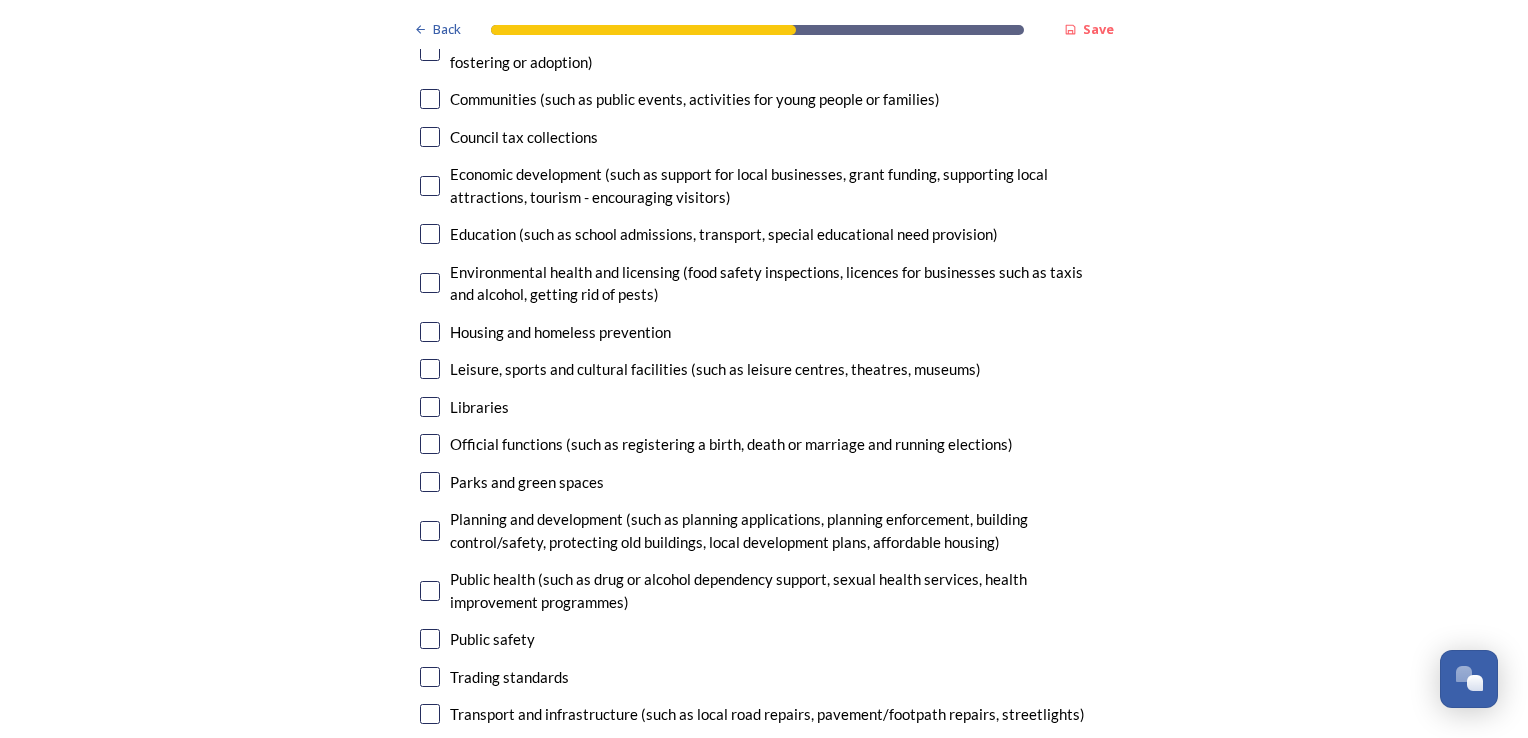 click at bounding box center (430, 332) 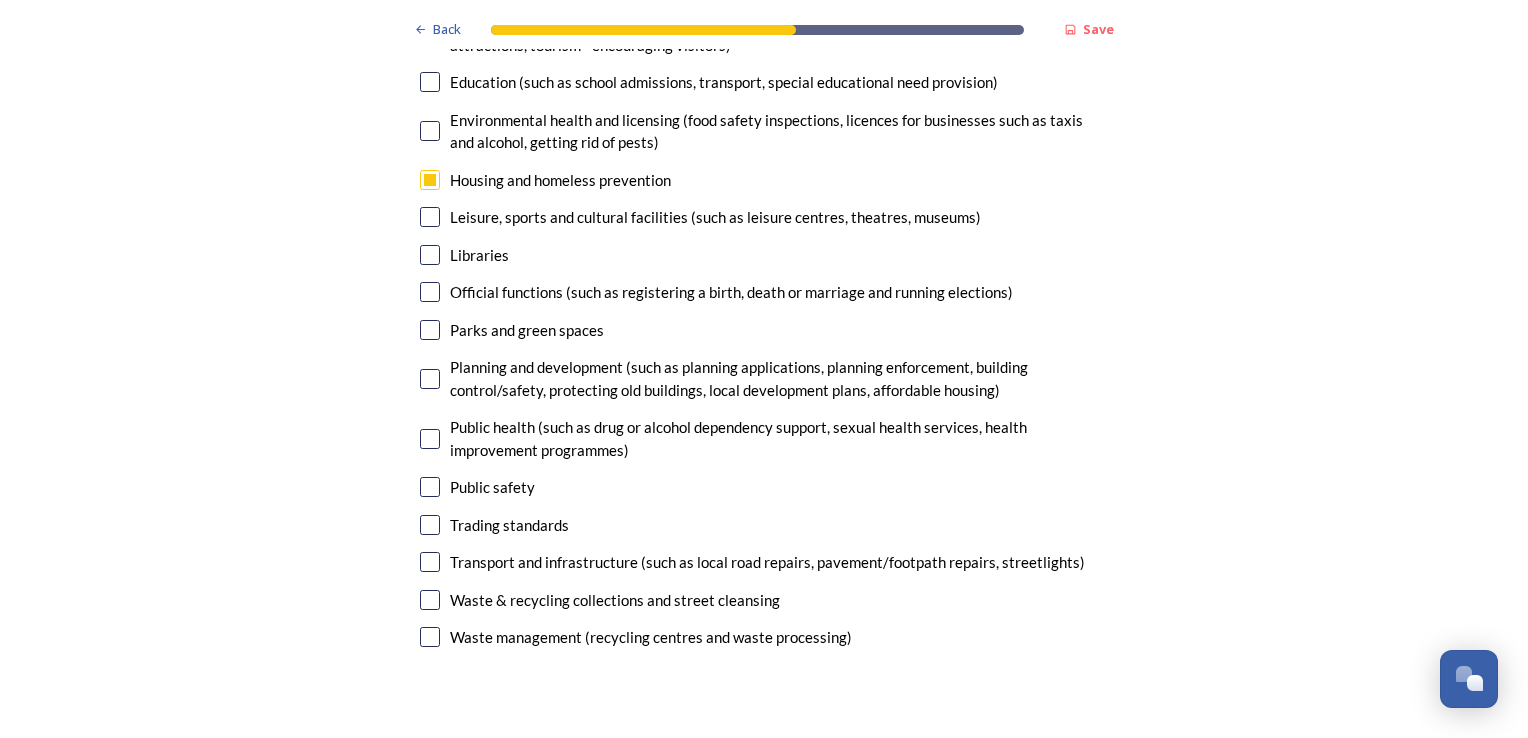 scroll, scrollTop: 4900, scrollLeft: 0, axis: vertical 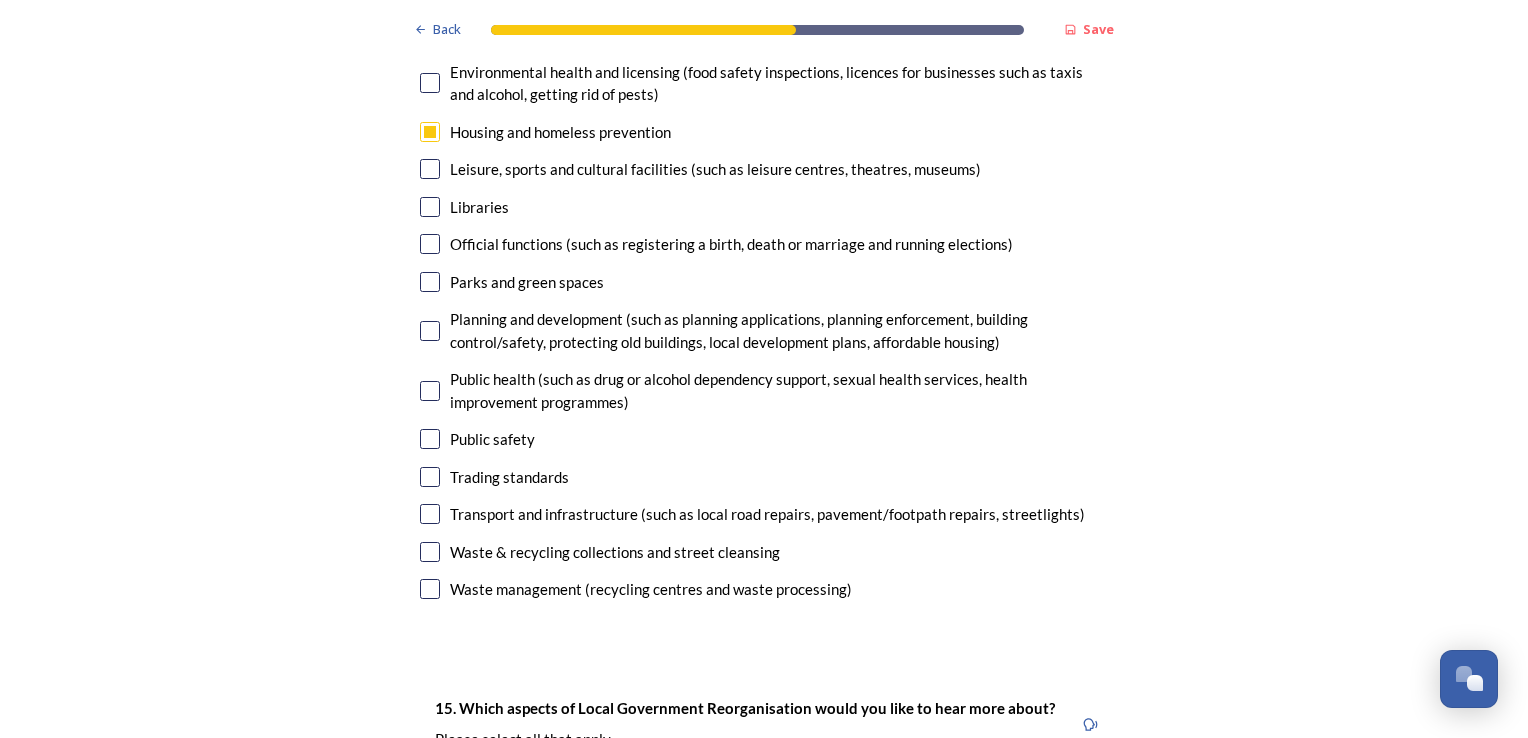 click at bounding box center (430, 331) 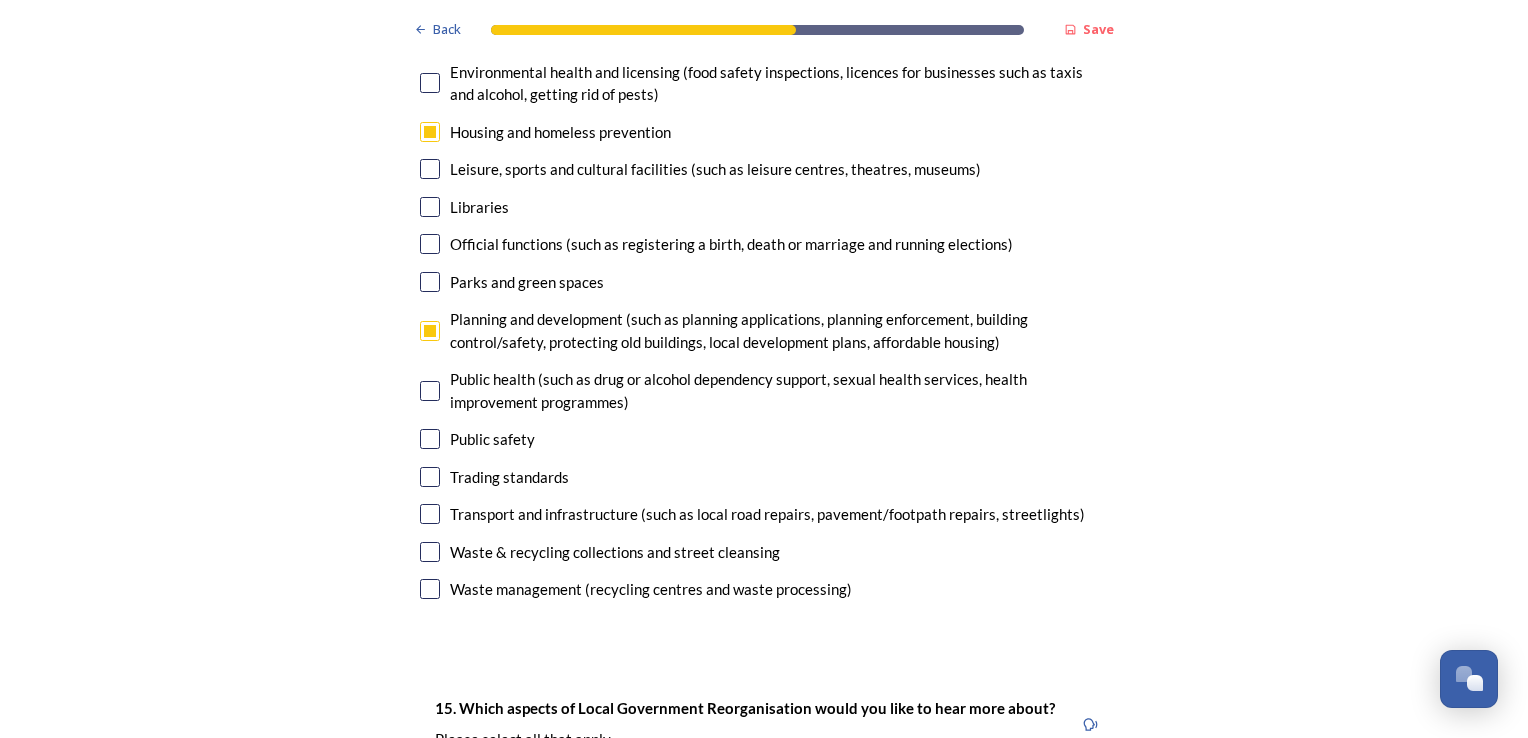click at bounding box center (430, 514) 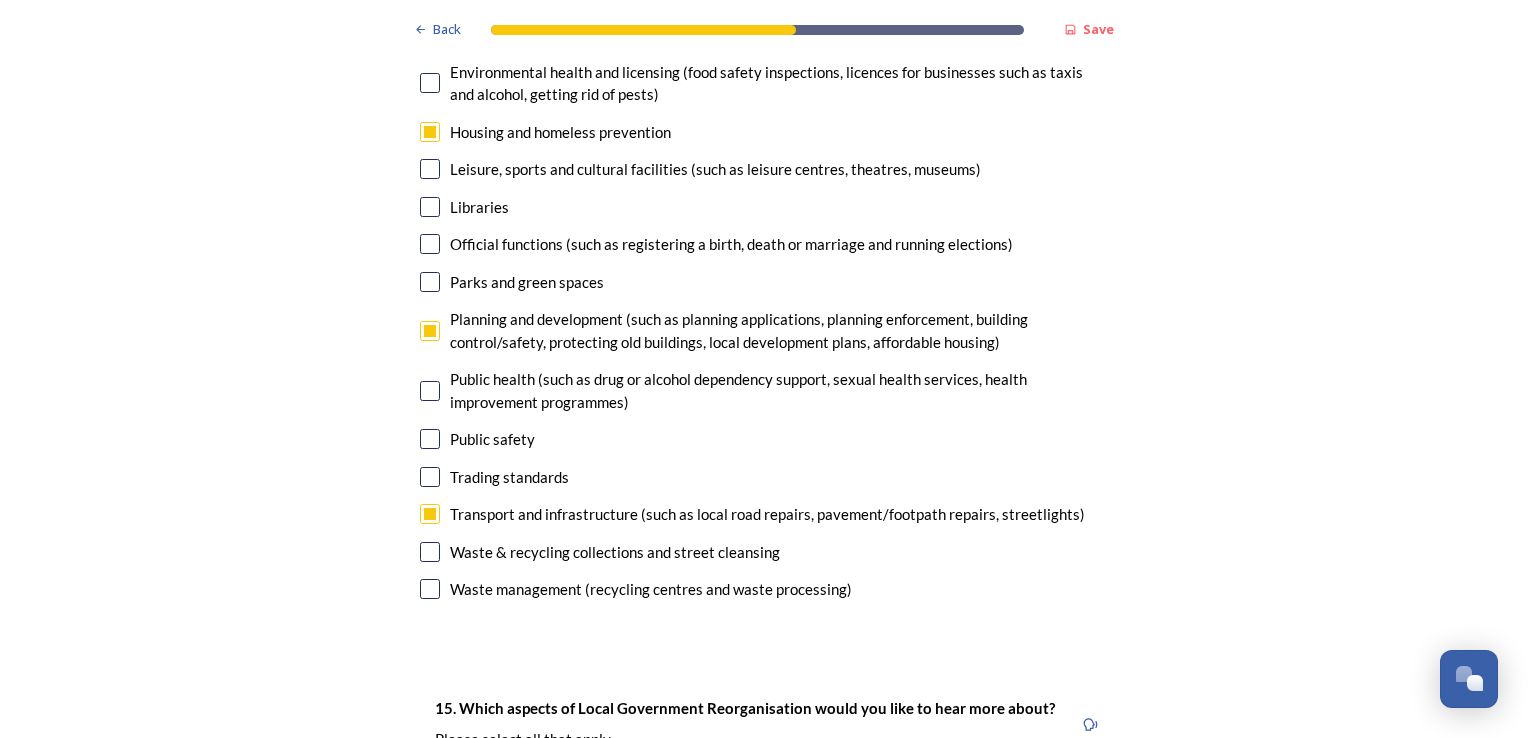 click at bounding box center (430, 552) 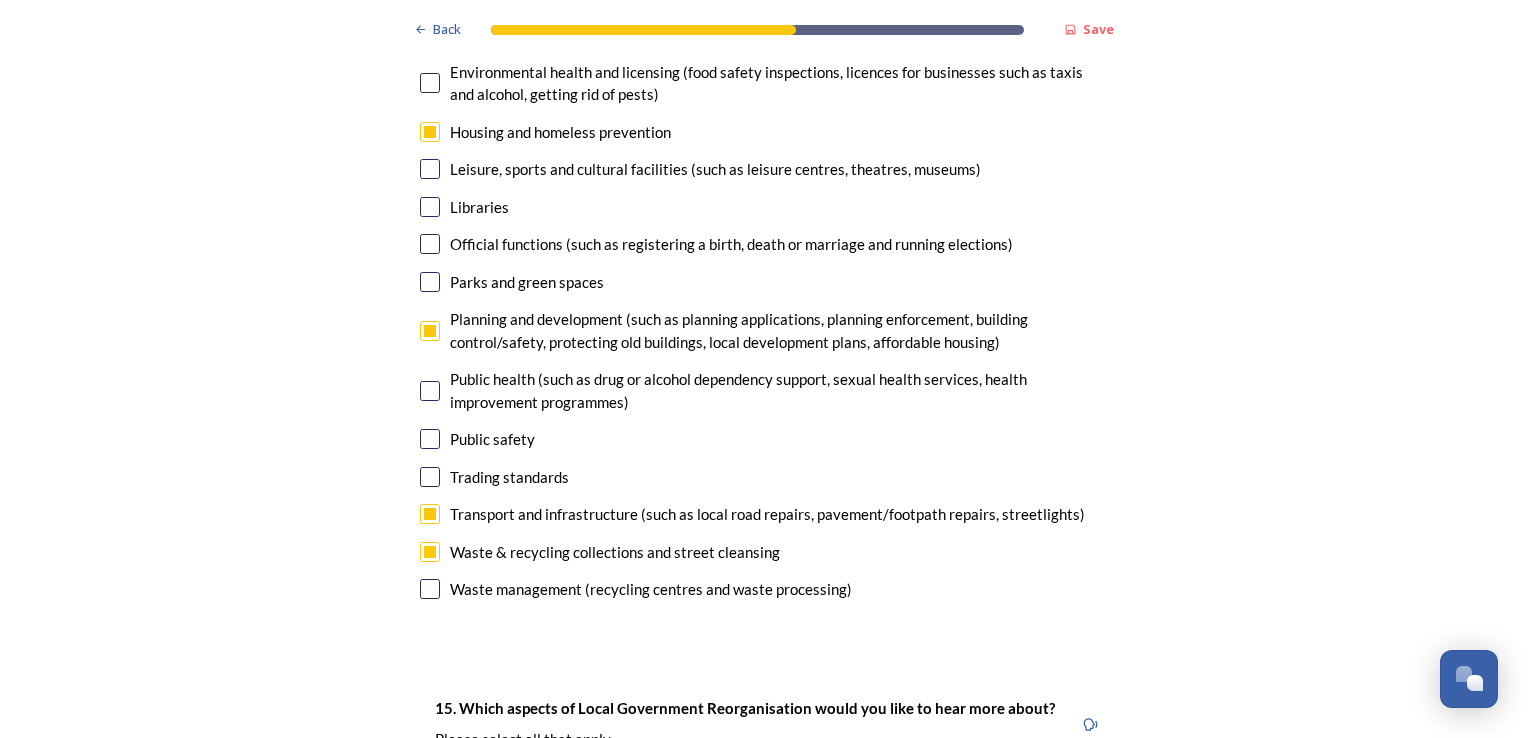 click at bounding box center [430, 589] 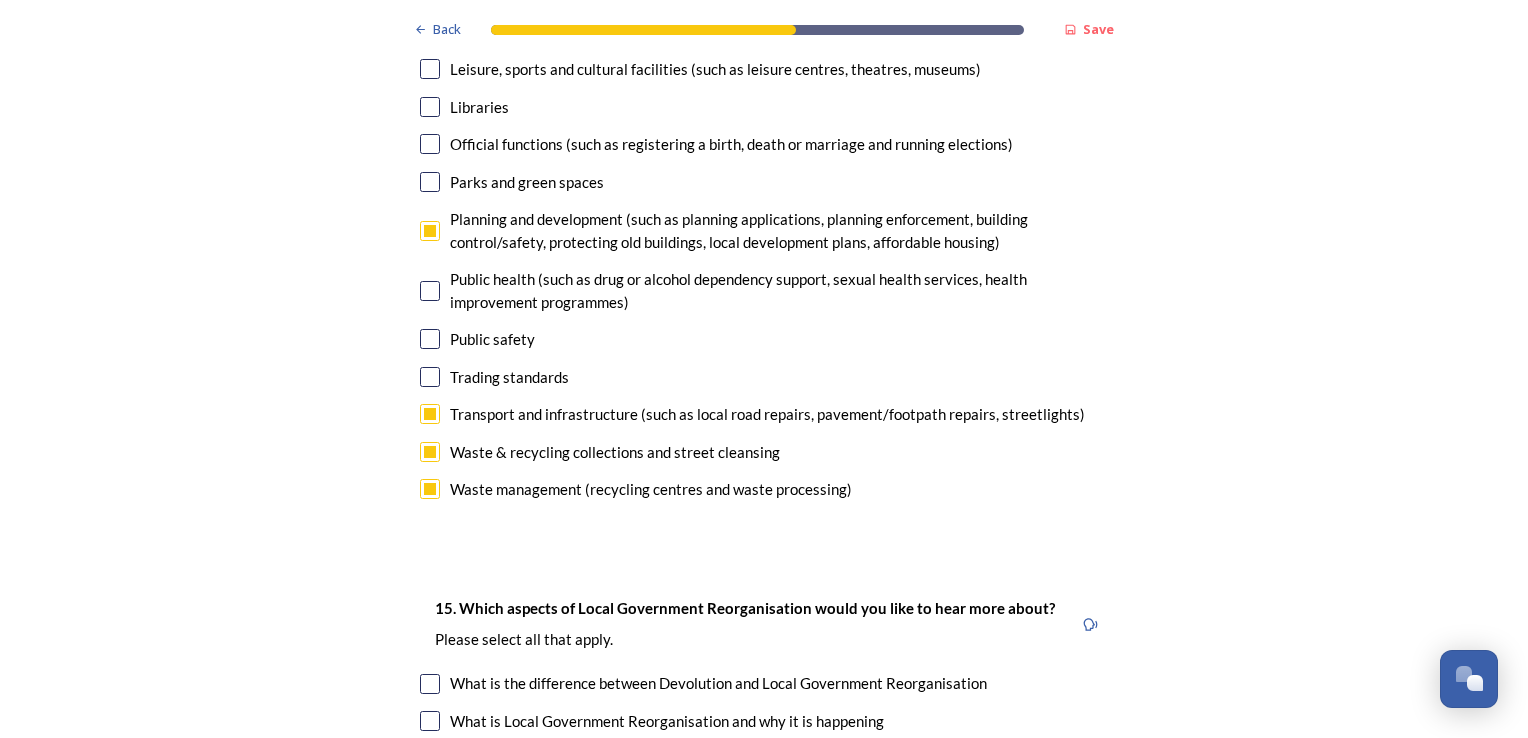 scroll, scrollTop: 5300, scrollLeft: 0, axis: vertical 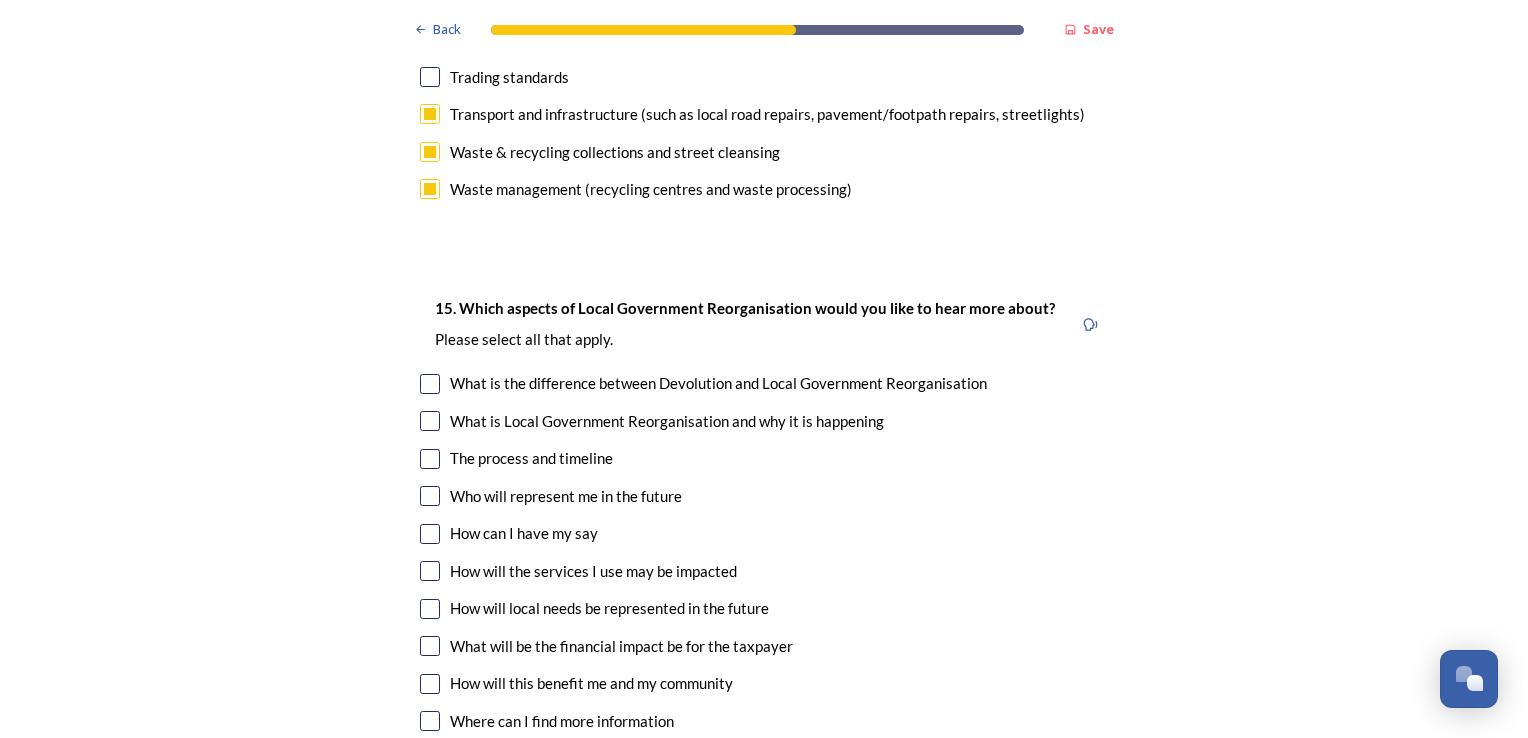 click at bounding box center (430, 496) 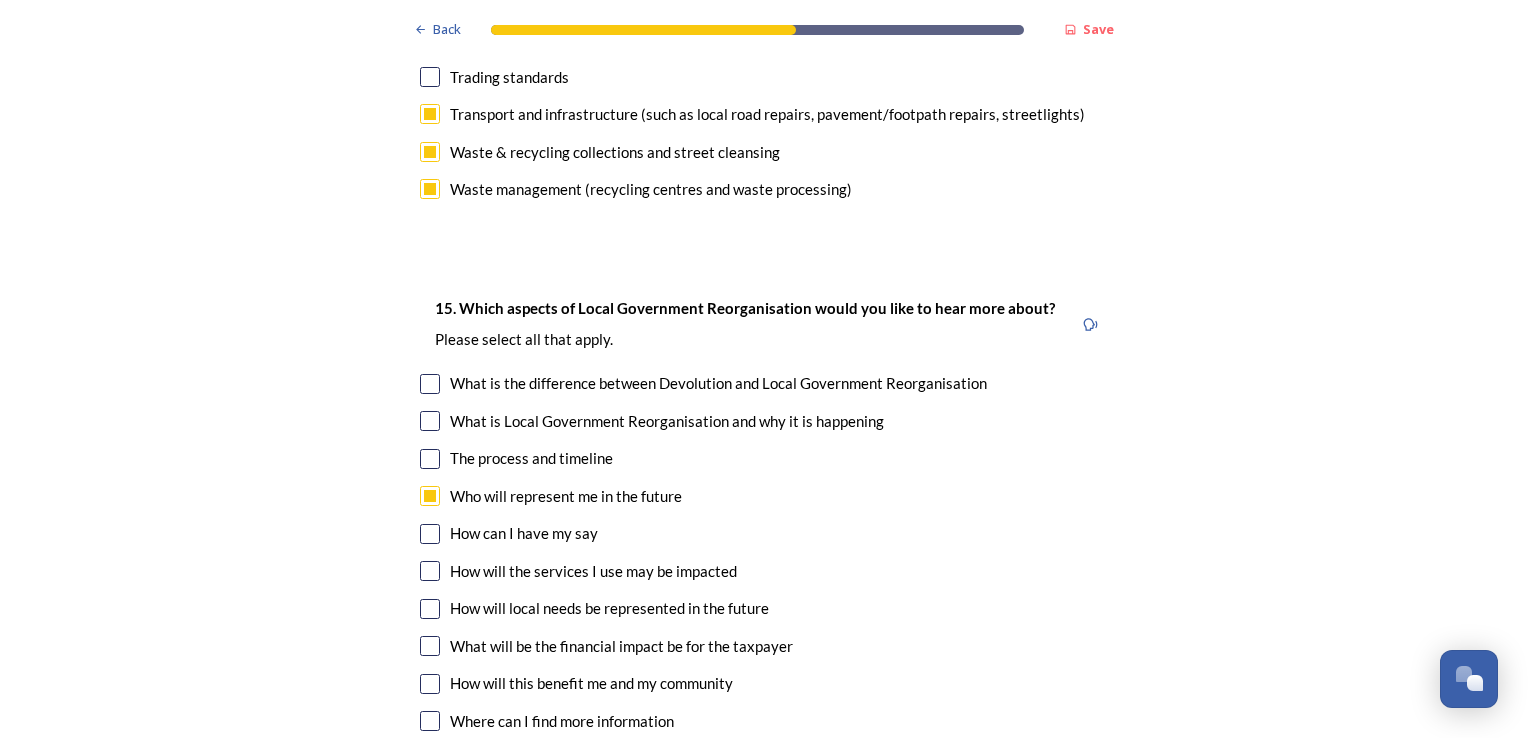 click at bounding box center [430, 534] 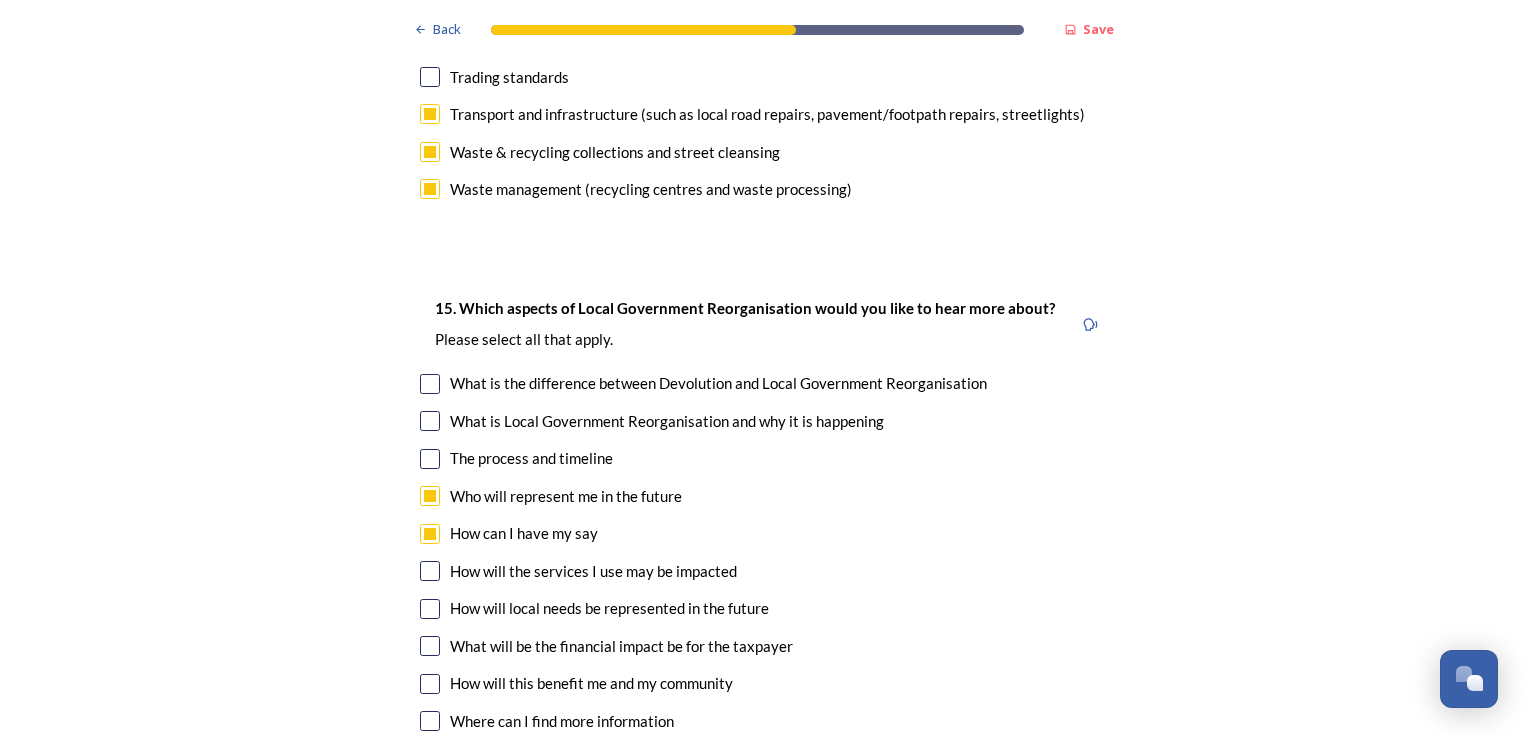 click at bounding box center (430, 609) 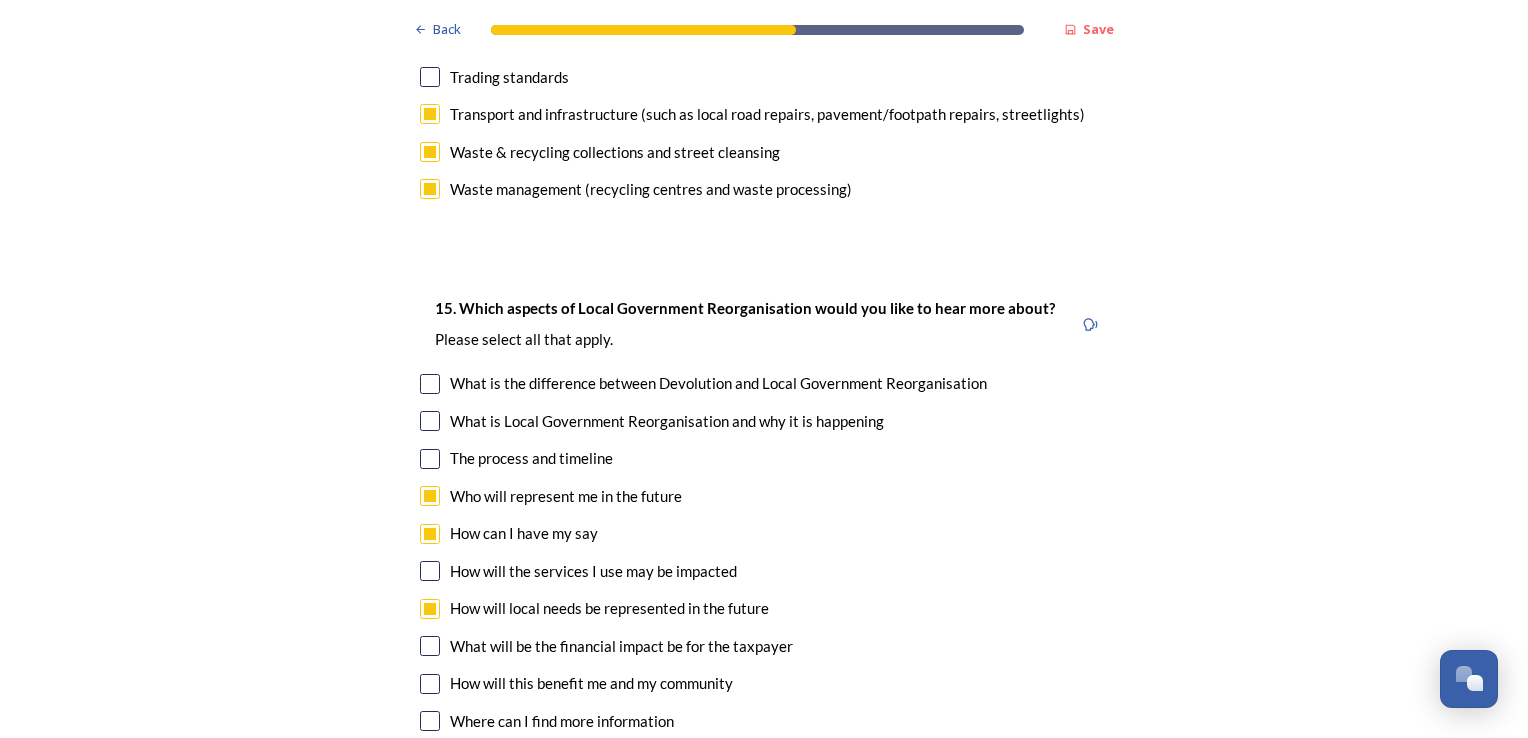 click at bounding box center (430, 684) 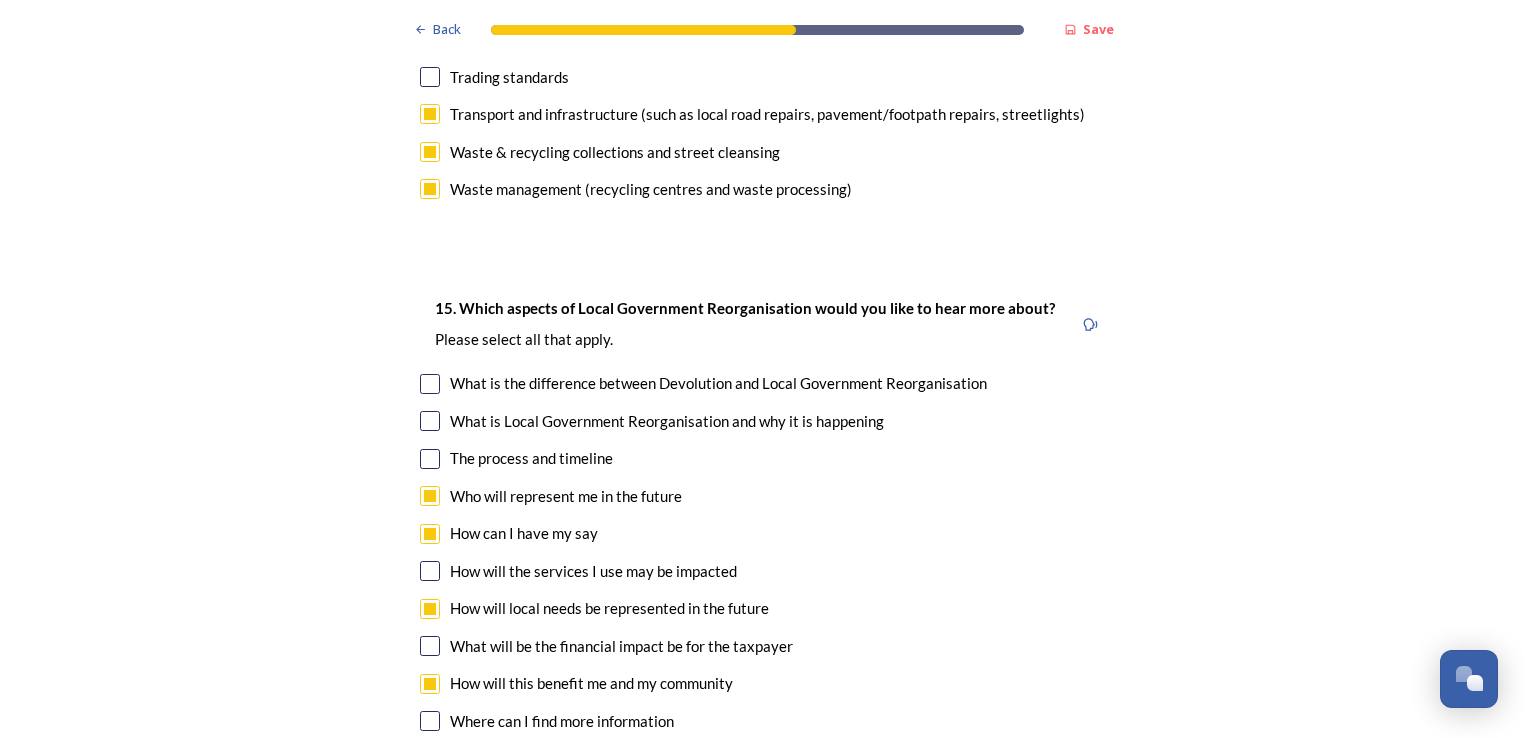click at bounding box center (430, 721) 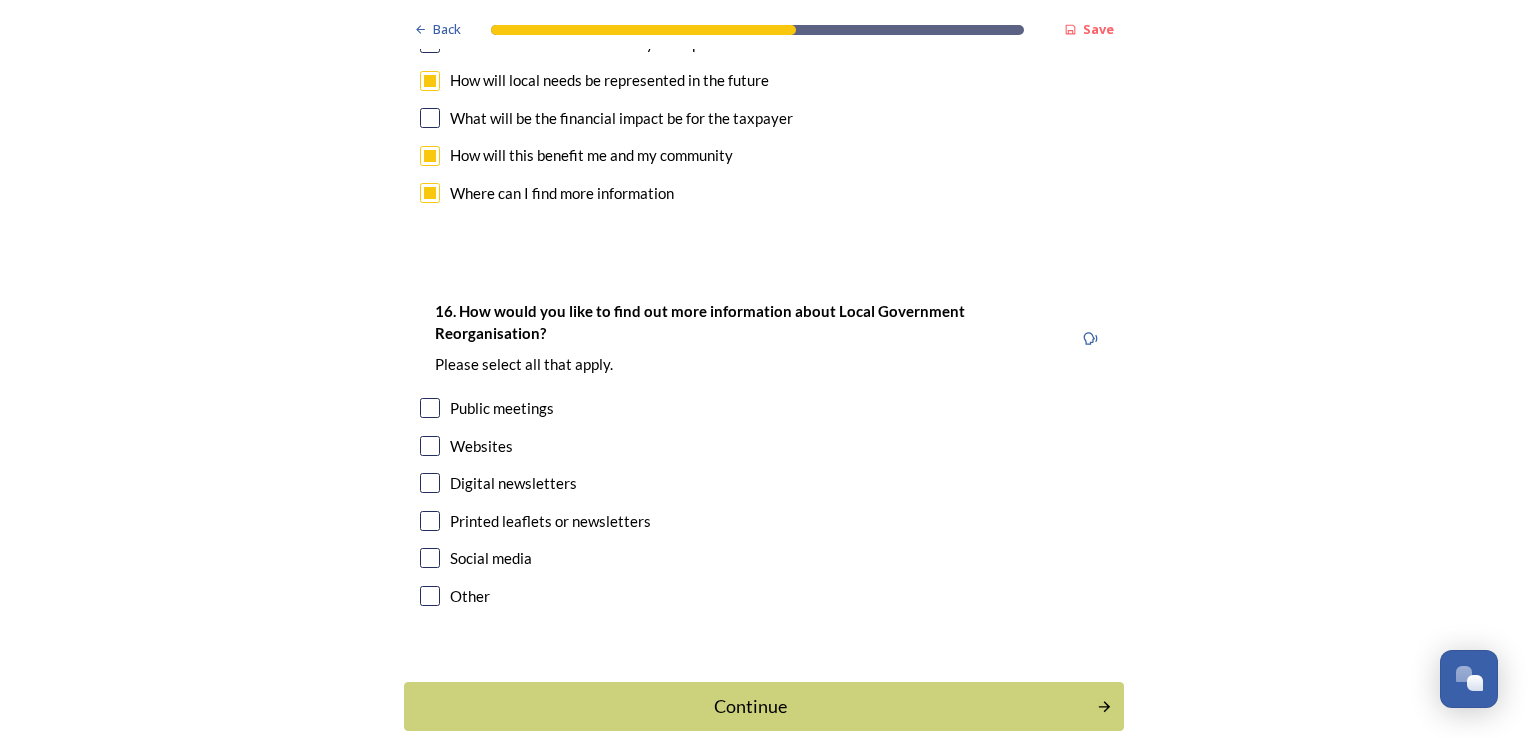 scroll, scrollTop: 5877, scrollLeft: 0, axis: vertical 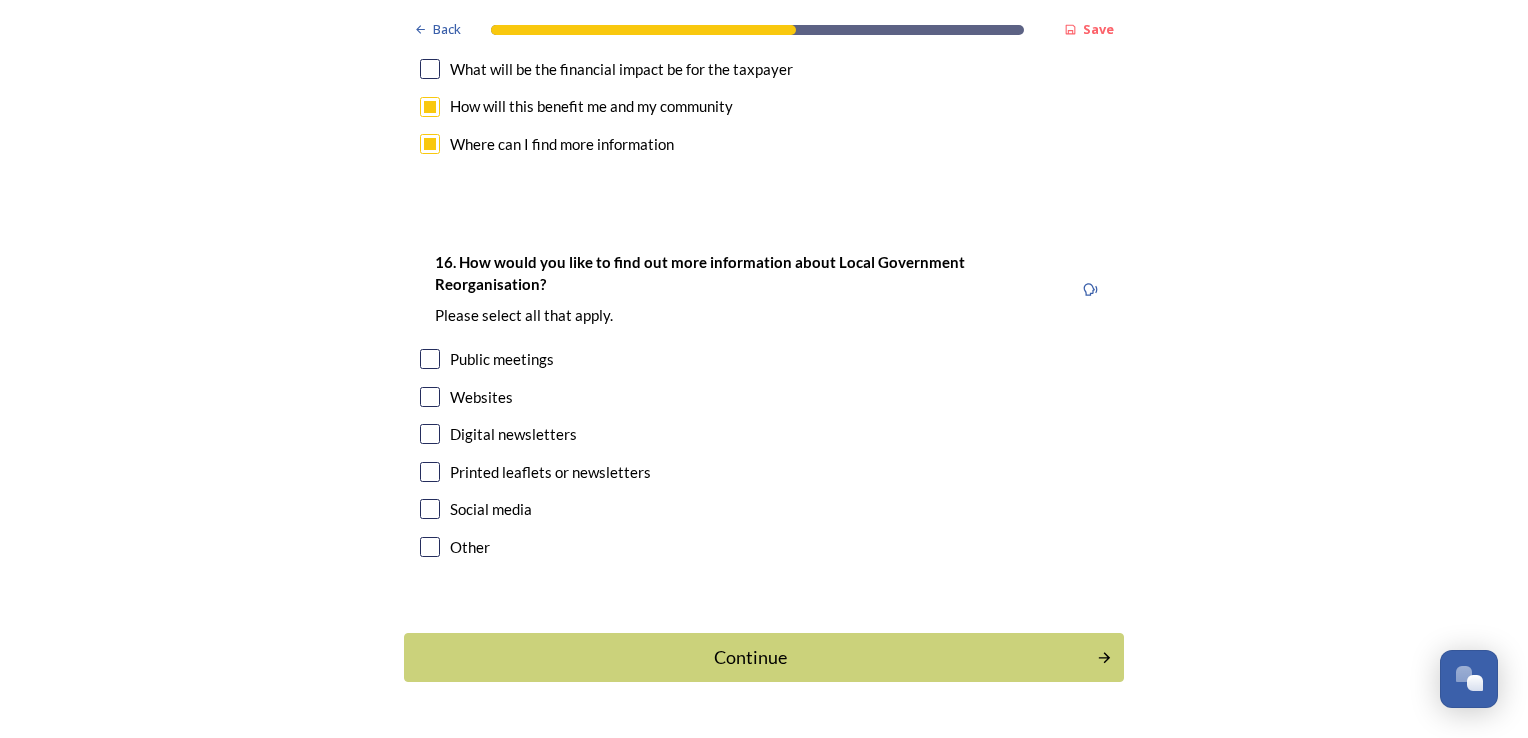 click at bounding box center [430, 472] 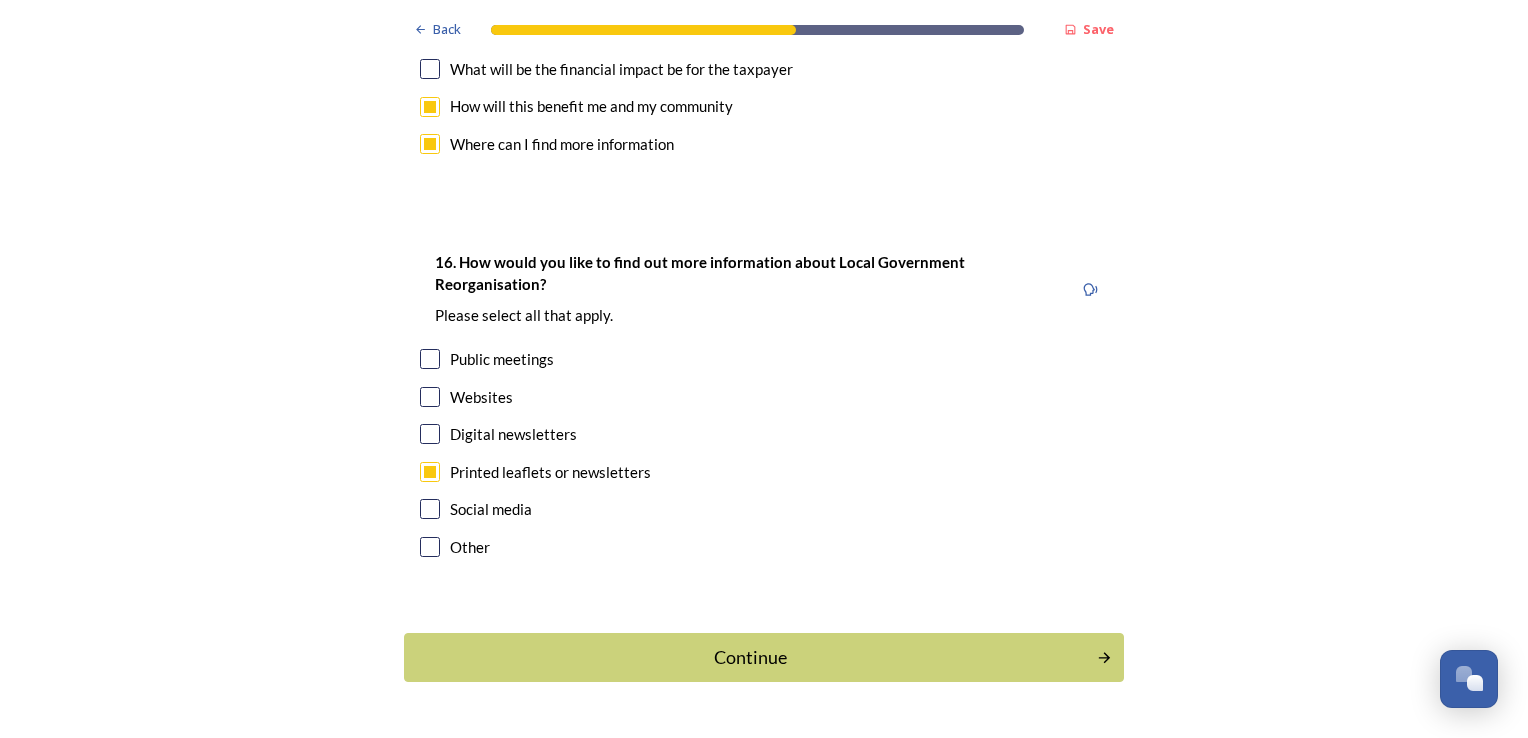 click at bounding box center (430, 359) 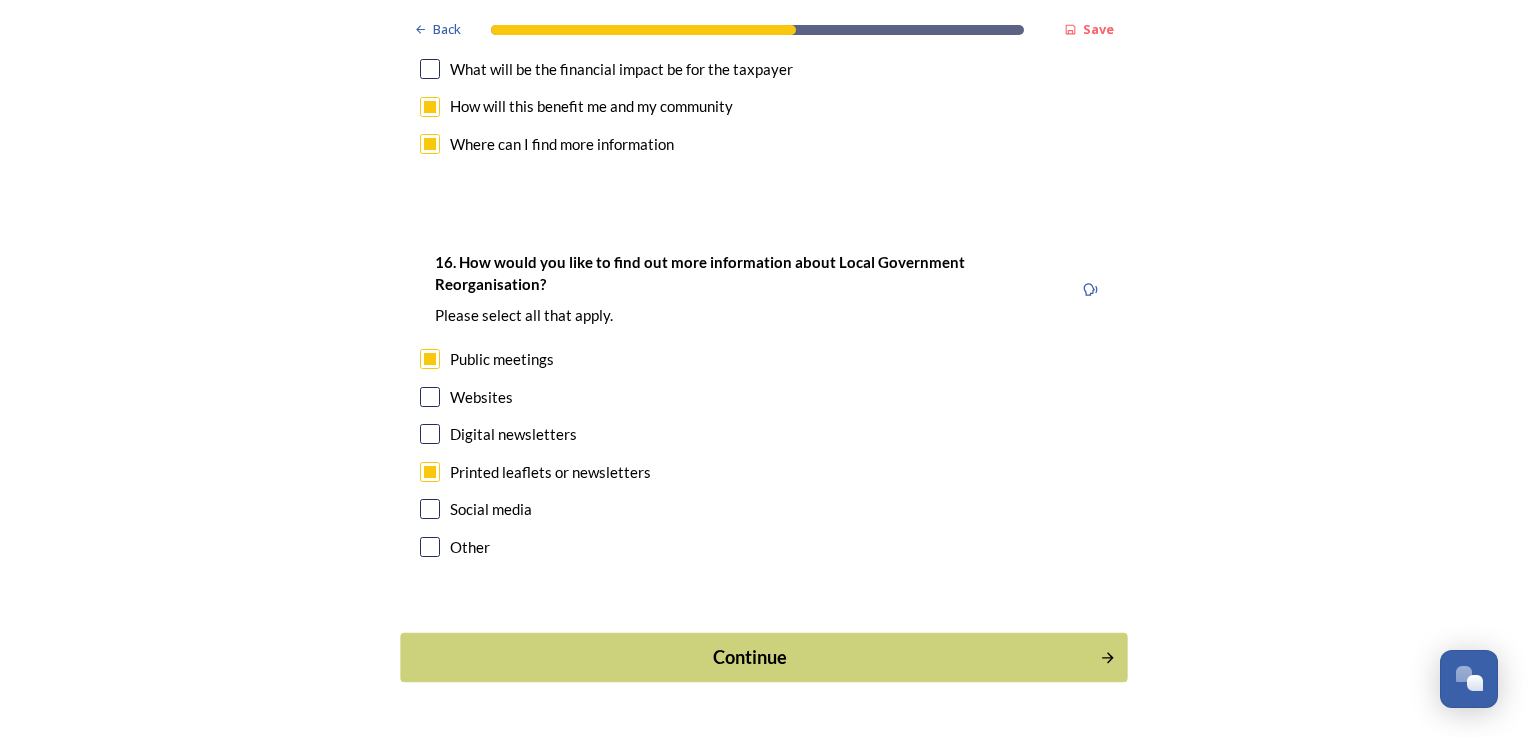 click on "Continue" at bounding box center (750, 657) 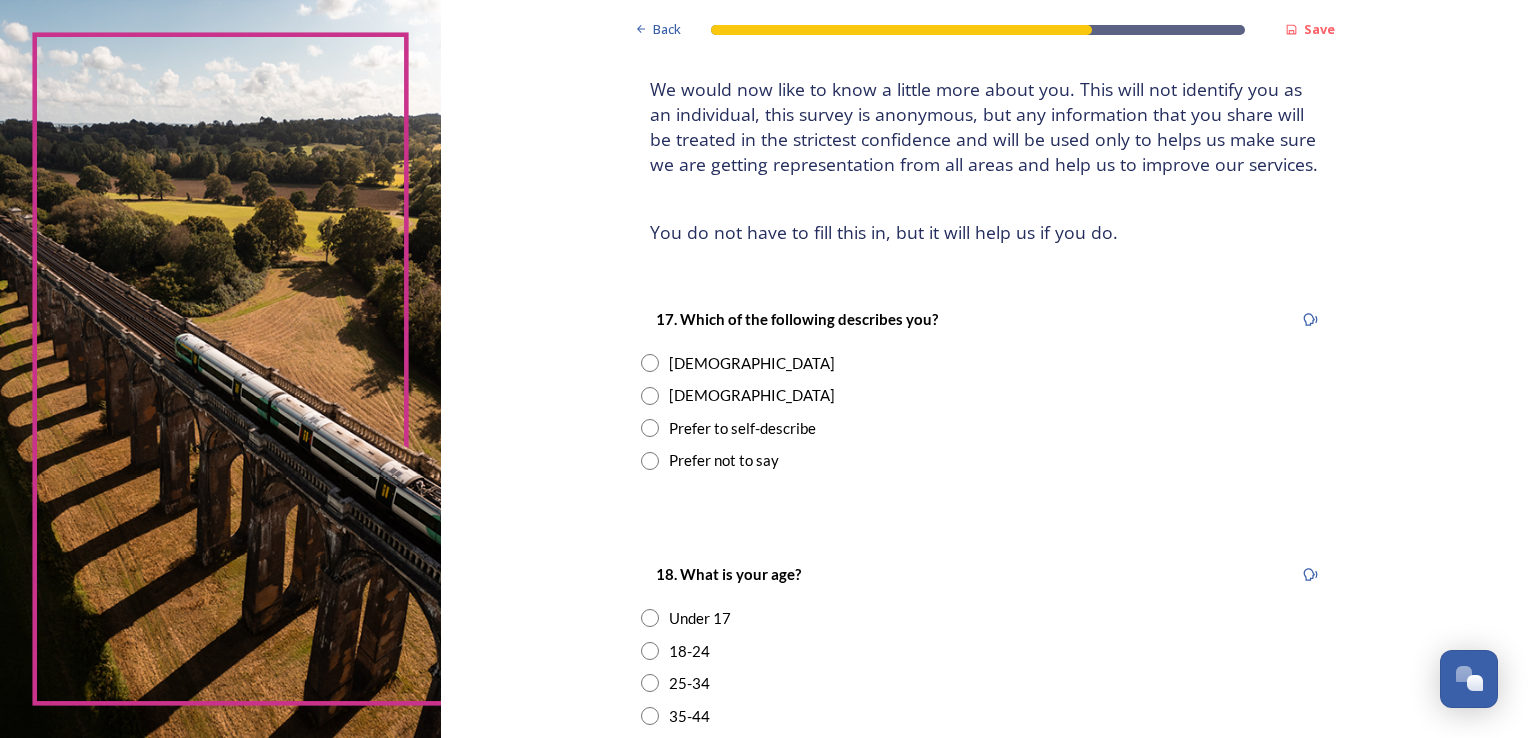 scroll, scrollTop: 200, scrollLeft: 0, axis: vertical 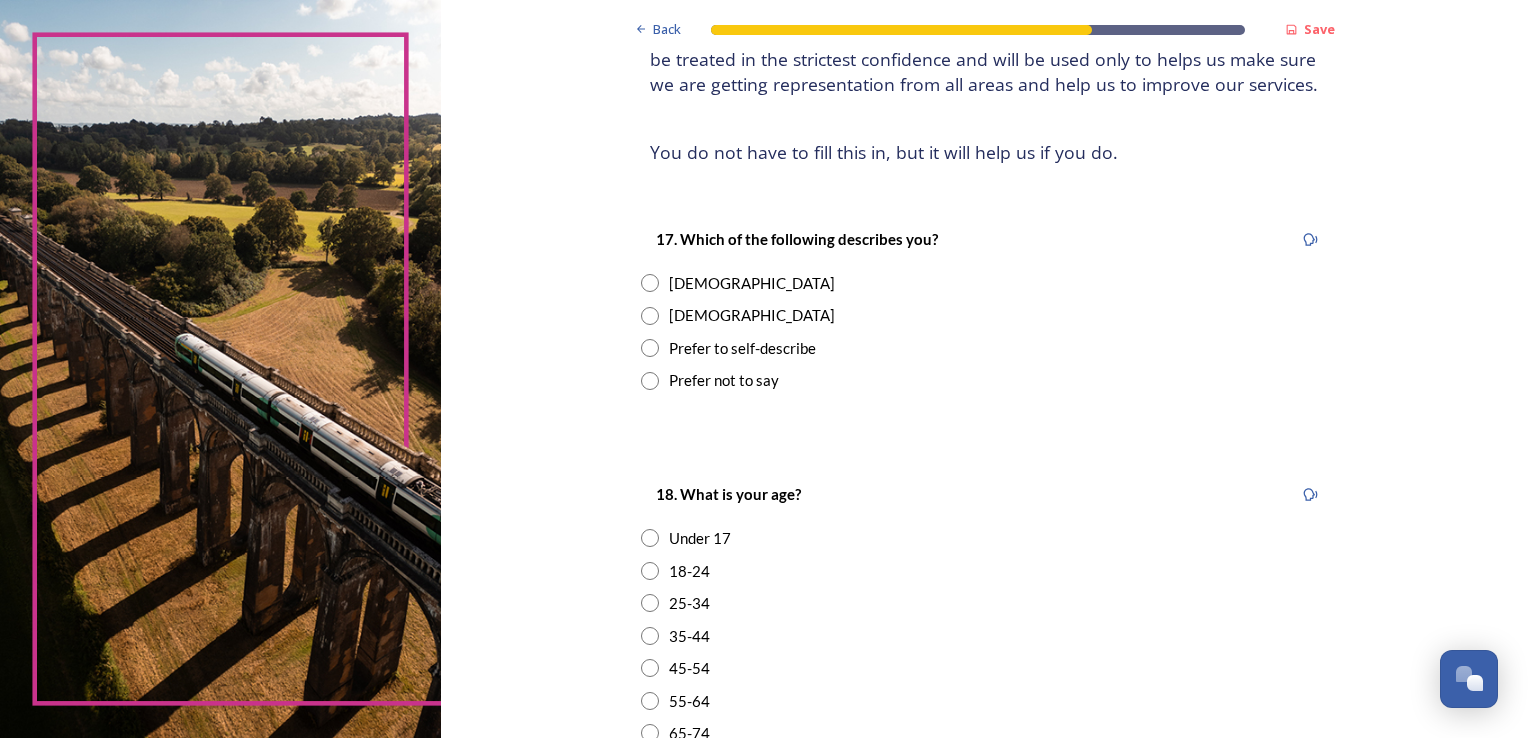 click at bounding box center [650, 316] 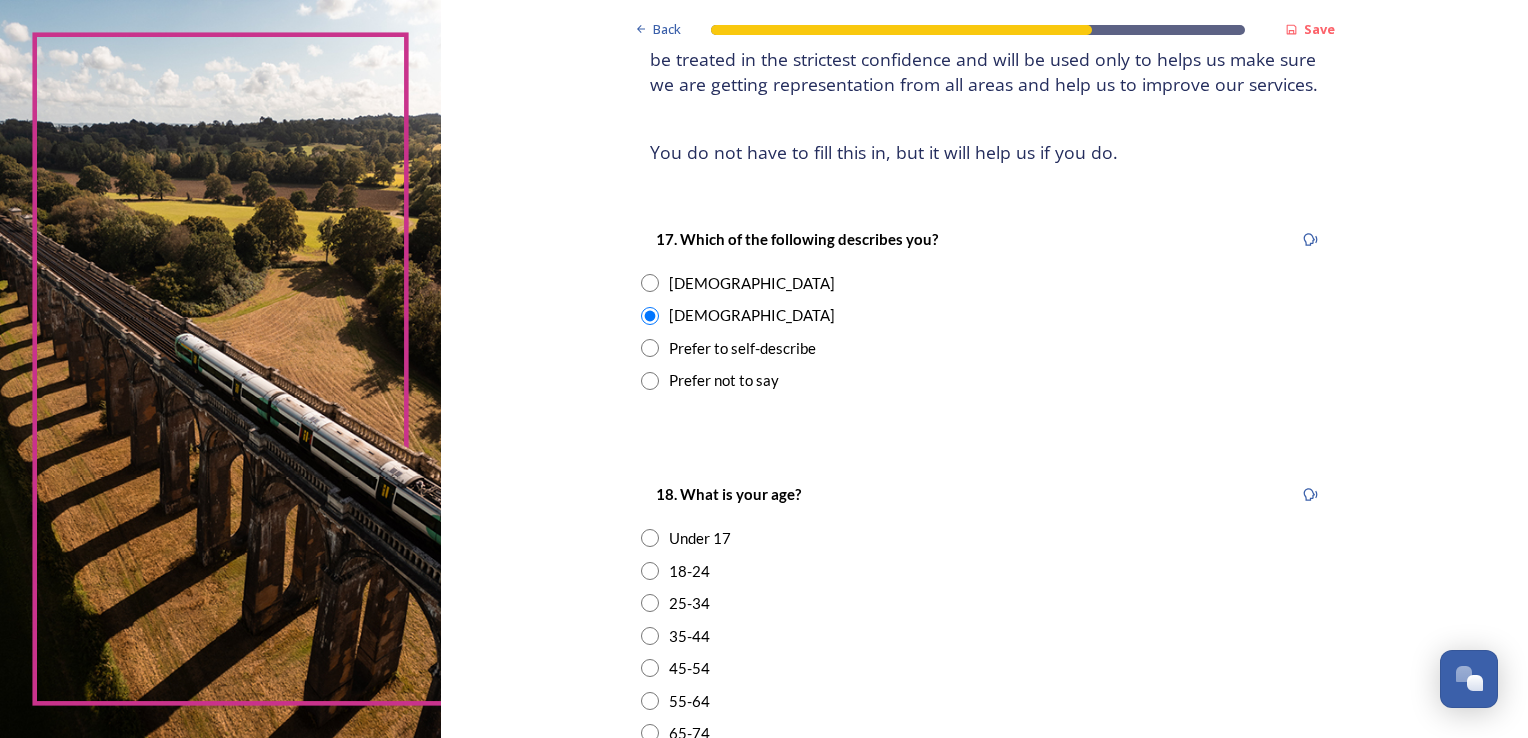 scroll, scrollTop: 400, scrollLeft: 0, axis: vertical 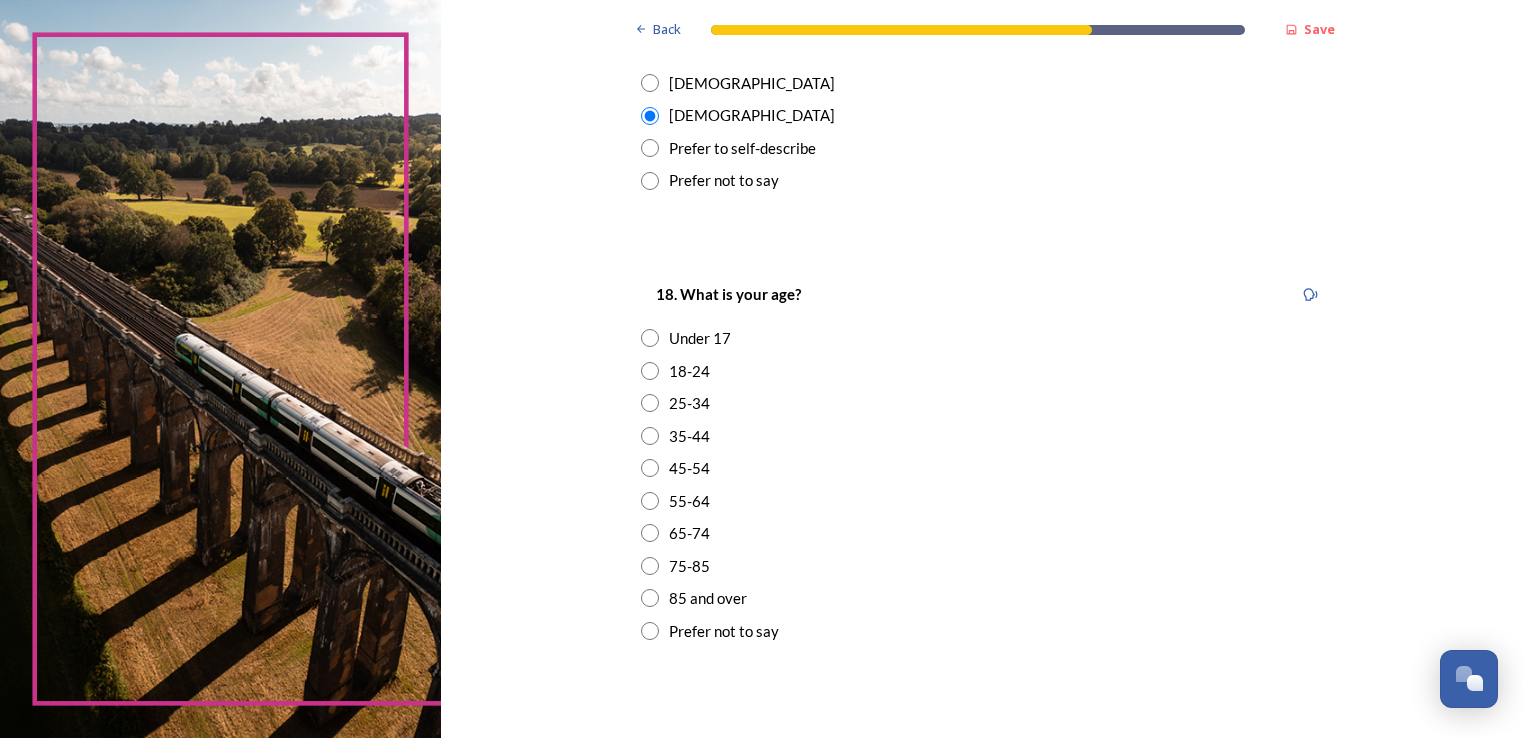 click at bounding box center (650, 566) 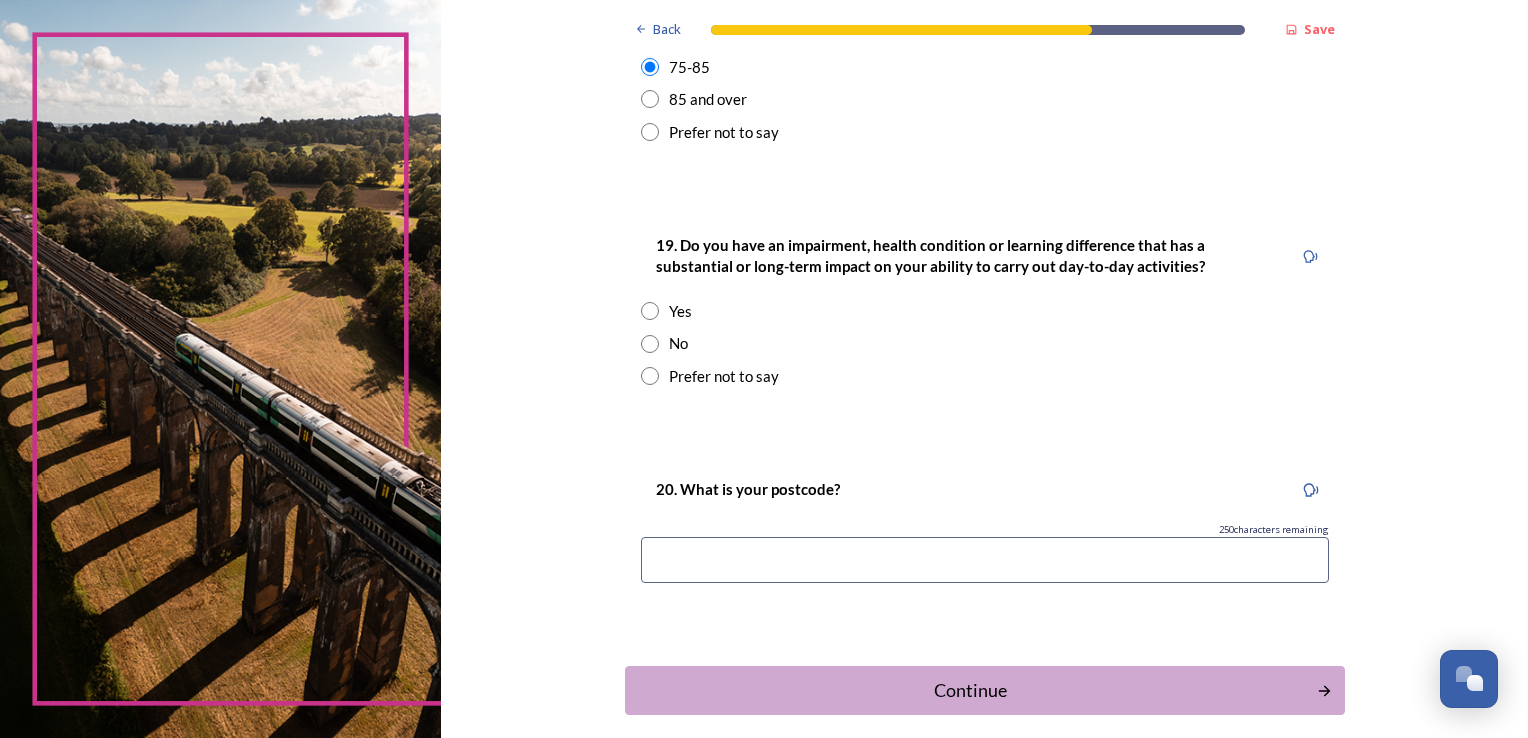 scroll, scrollTop: 900, scrollLeft: 0, axis: vertical 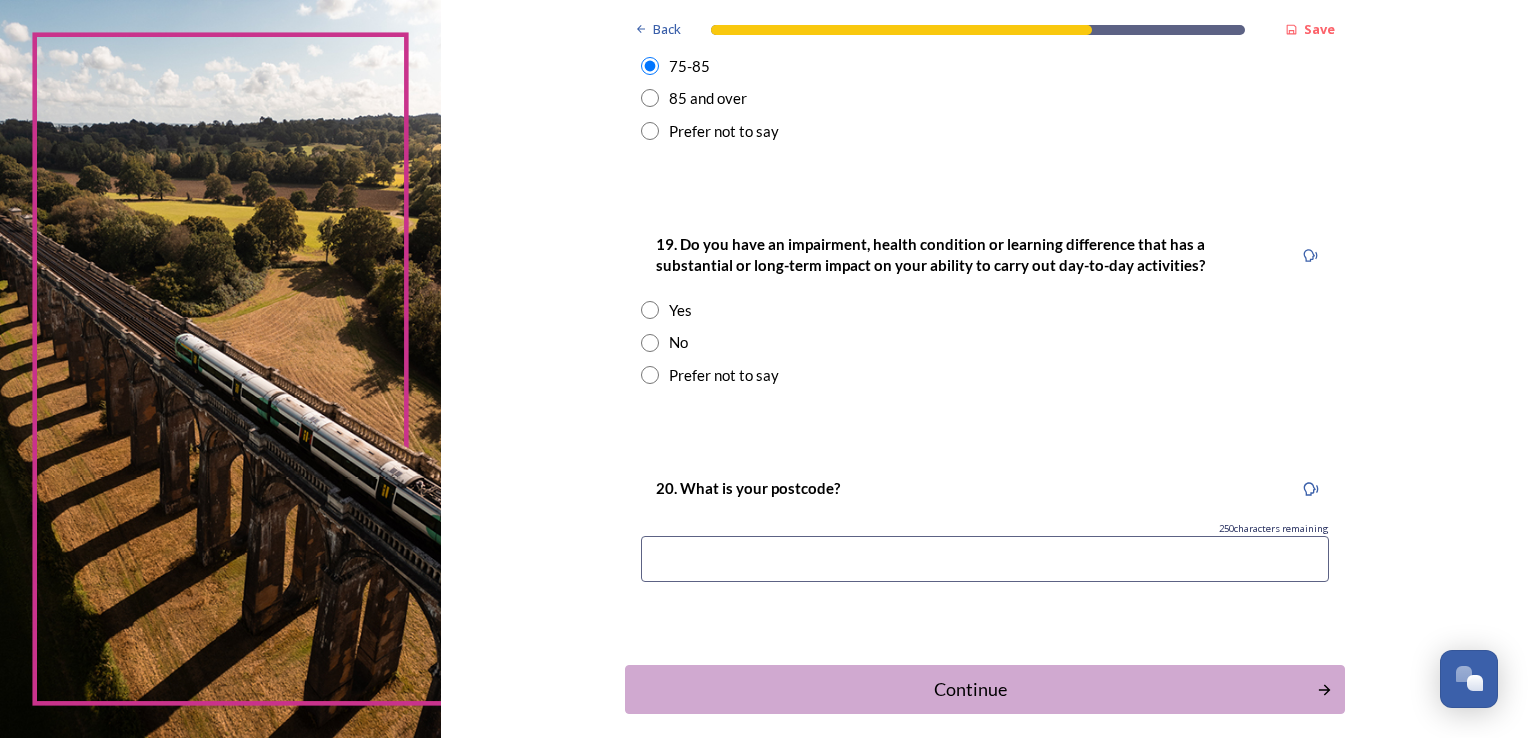 click at bounding box center (650, 343) 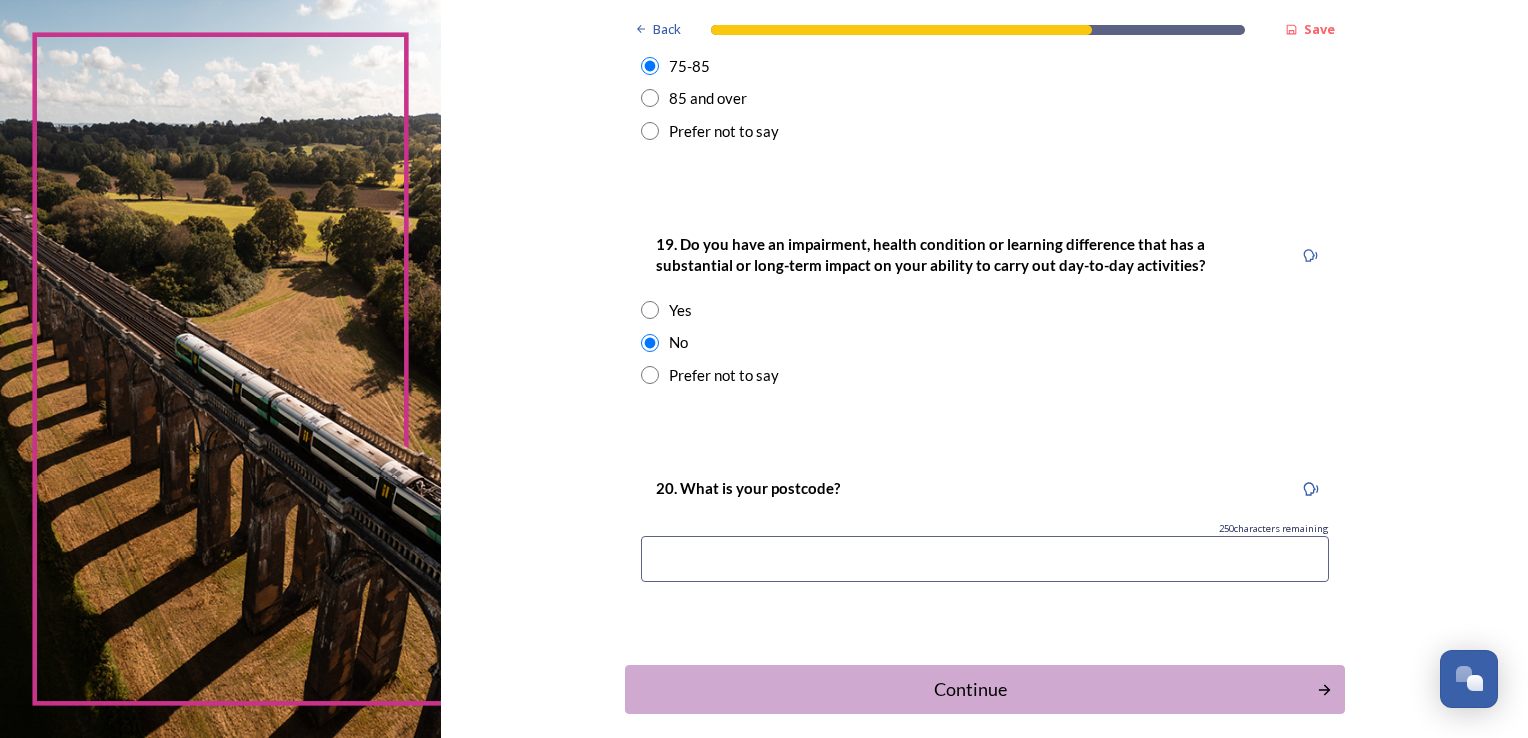 click at bounding box center [985, 559] 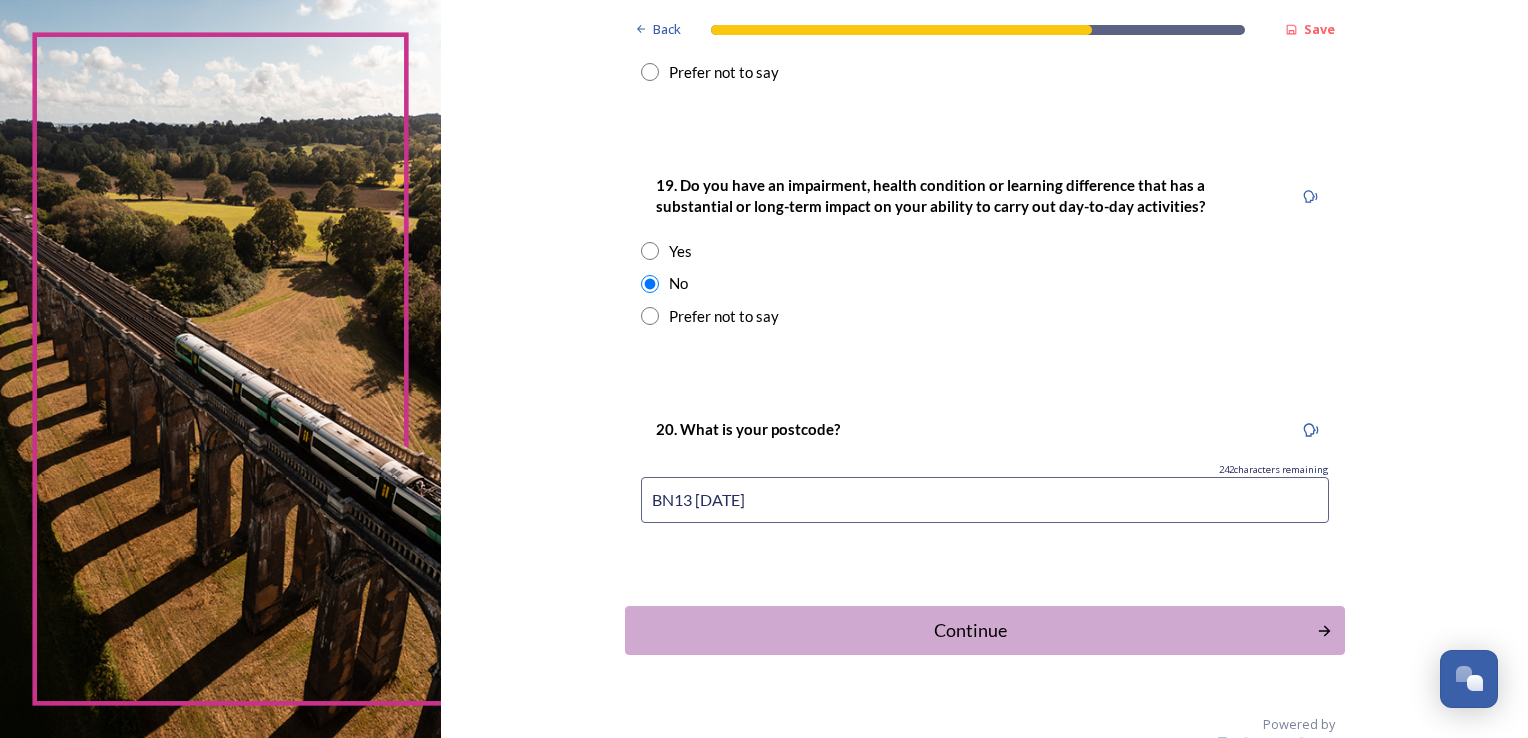 scroll, scrollTop: 991, scrollLeft: 0, axis: vertical 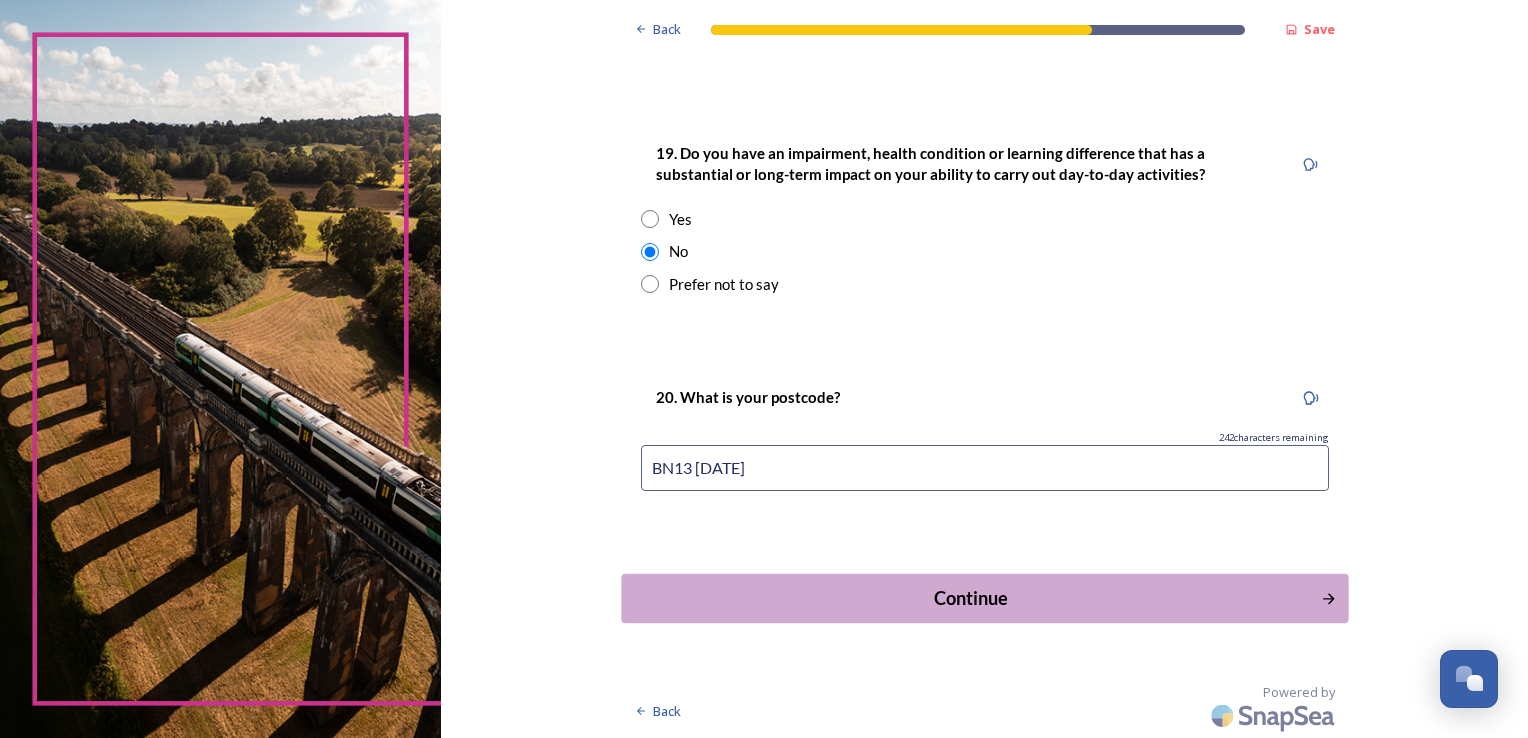 type on "BN13 2AD" 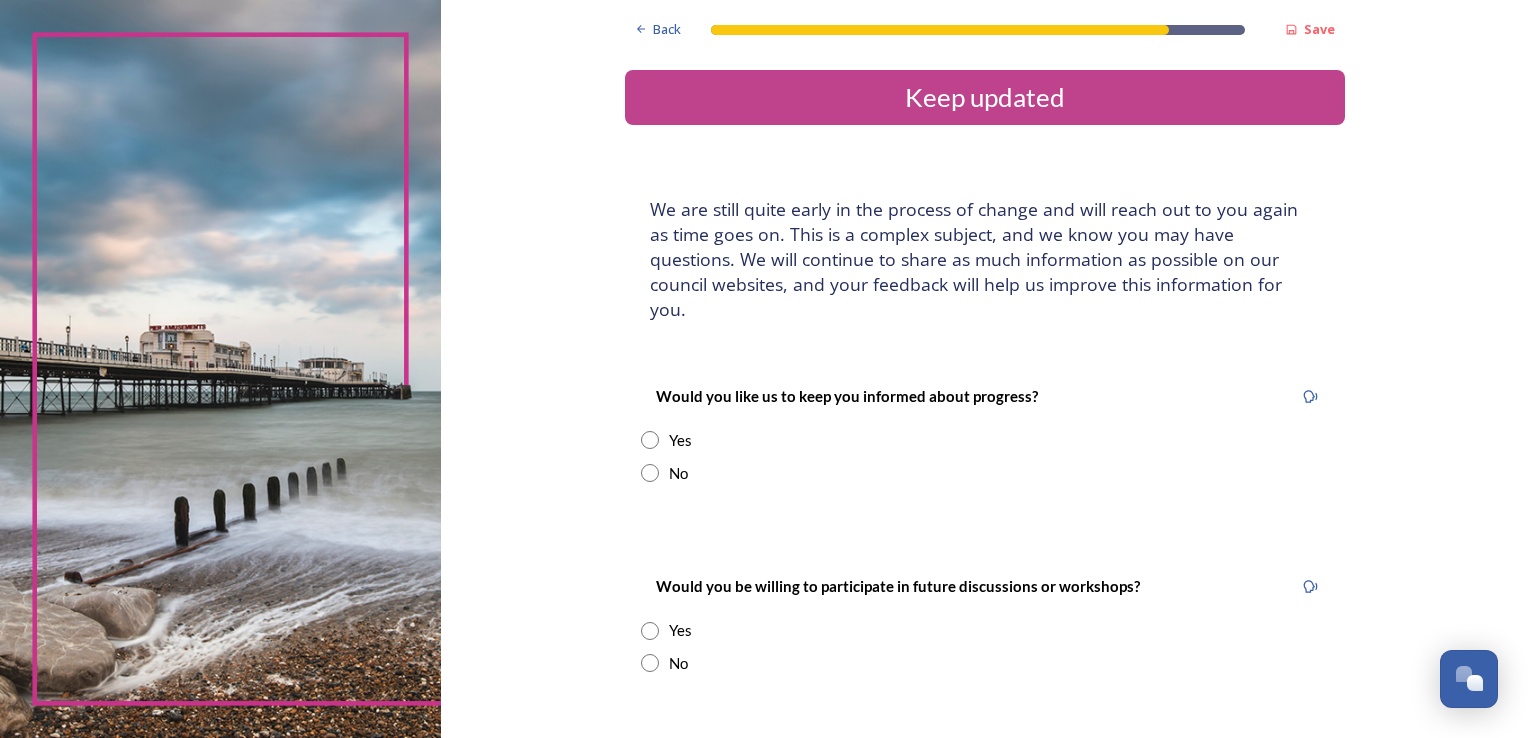 click at bounding box center [650, 440] 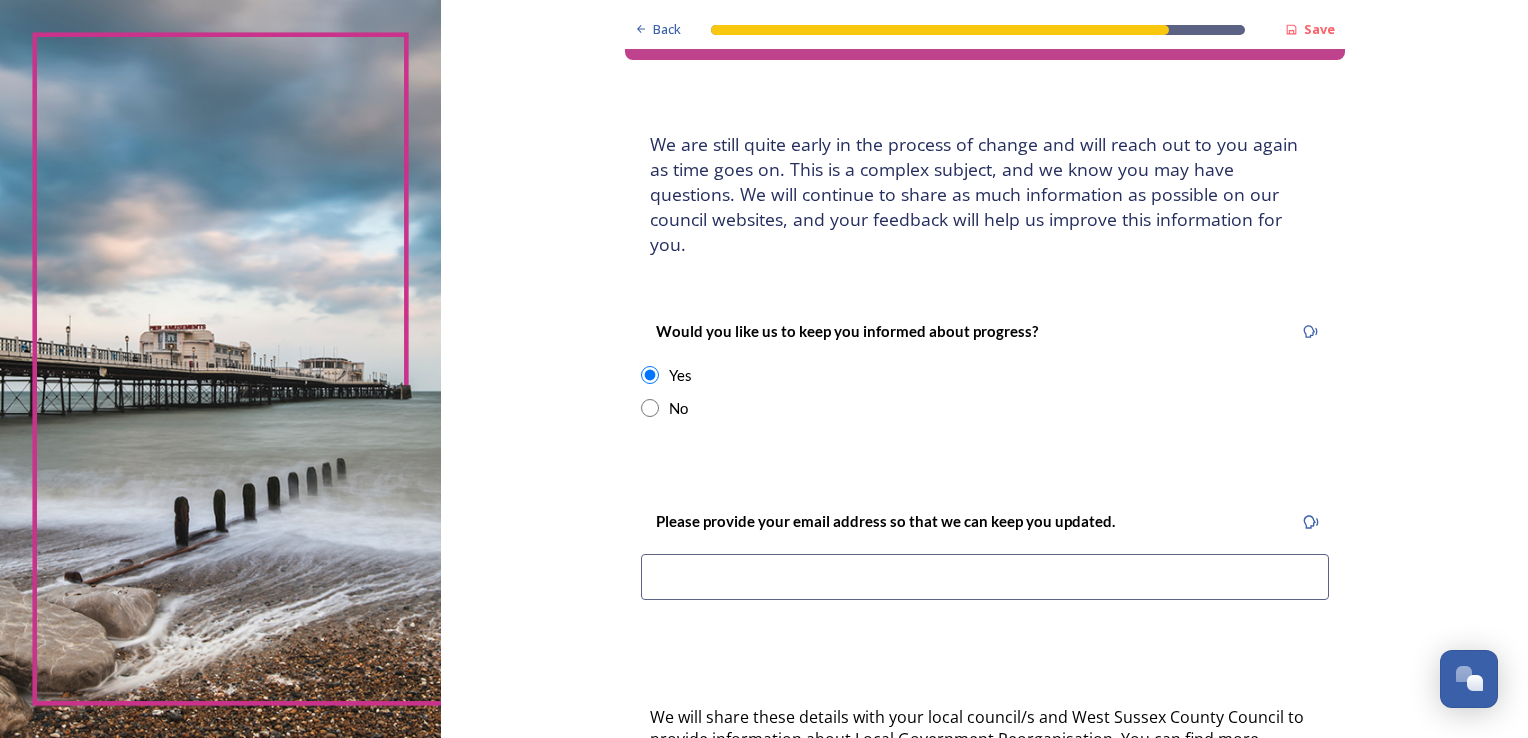 scroll, scrollTop: 100, scrollLeft: 0, axis: vertical 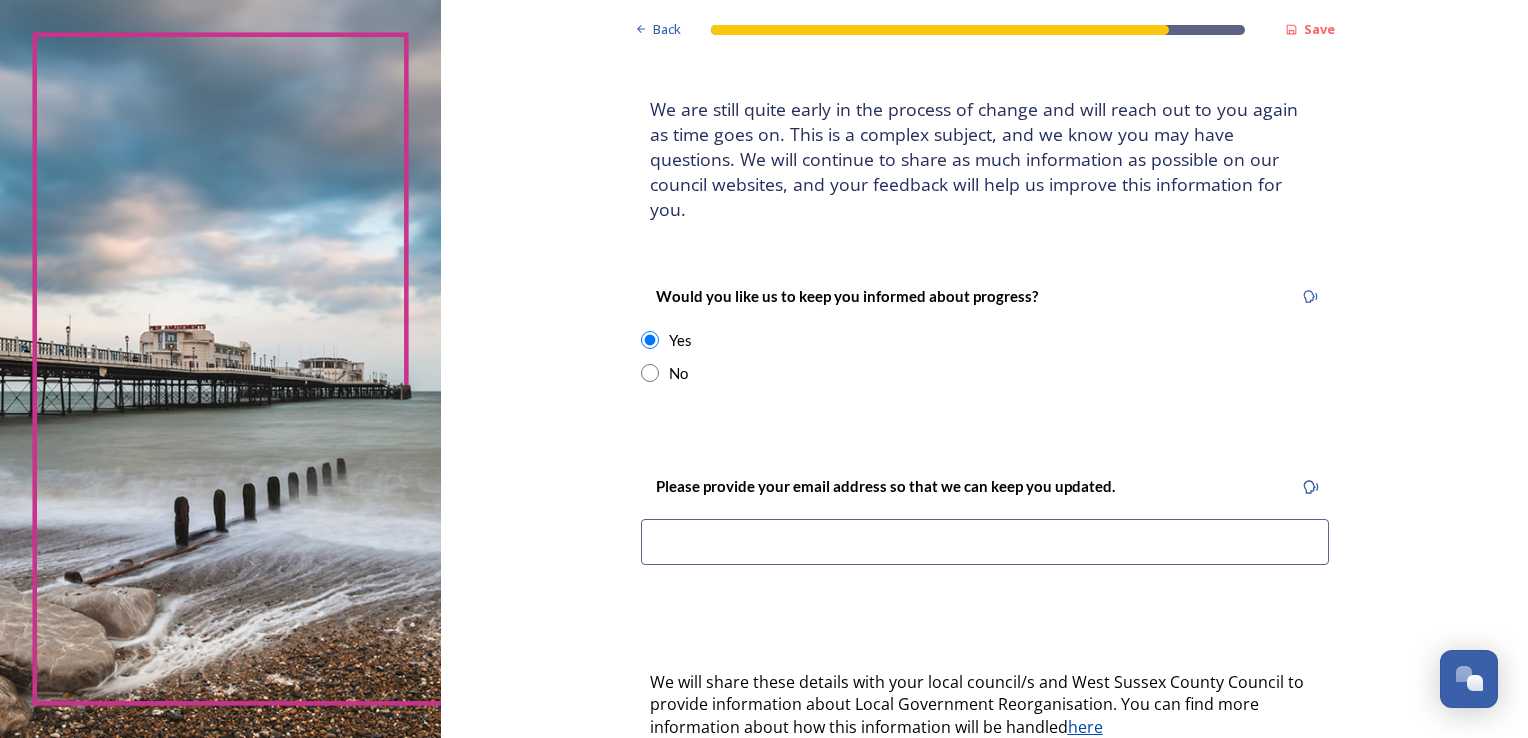 click at bounding box center [985, 542] 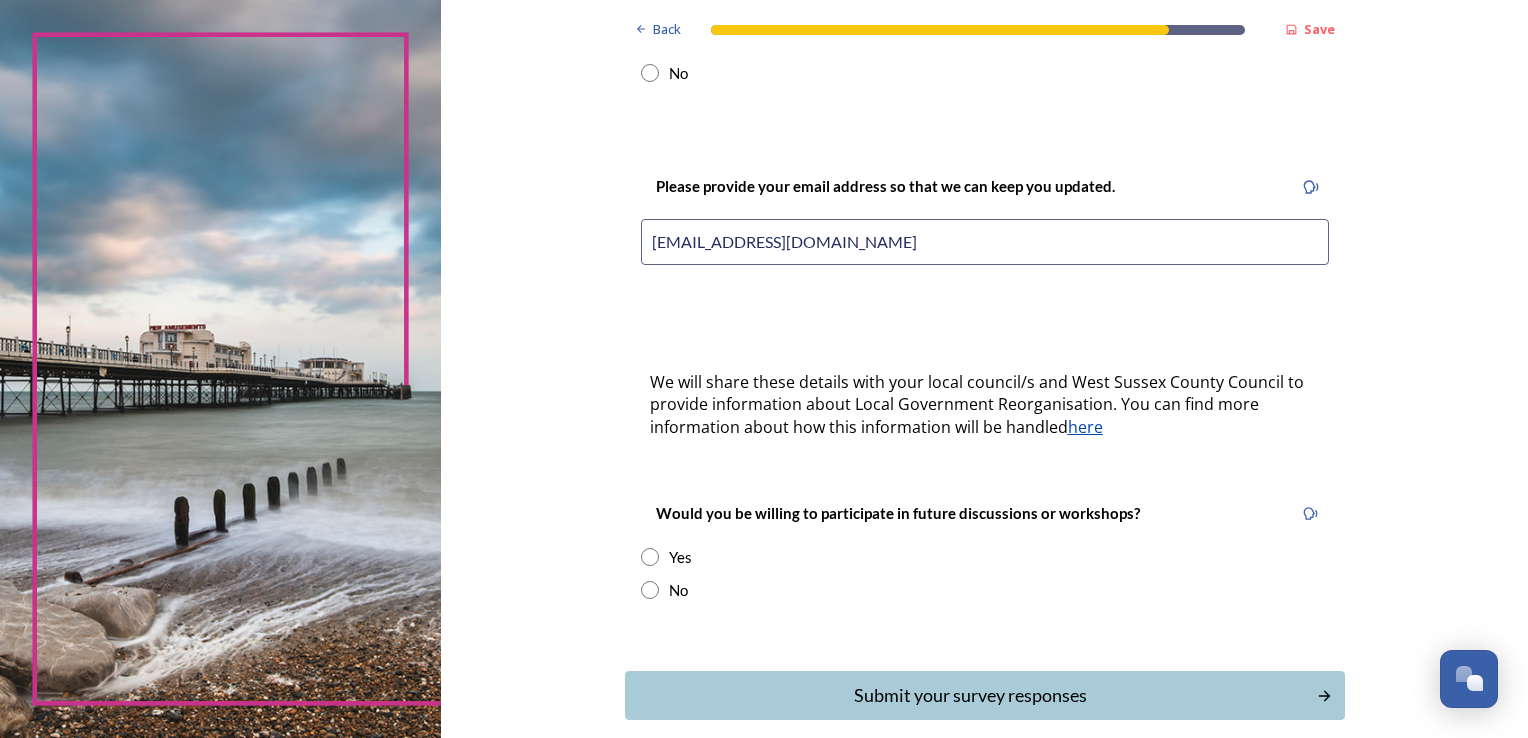 scroll, scrollTop: 472, scrollLeft: 0, axis: vertical 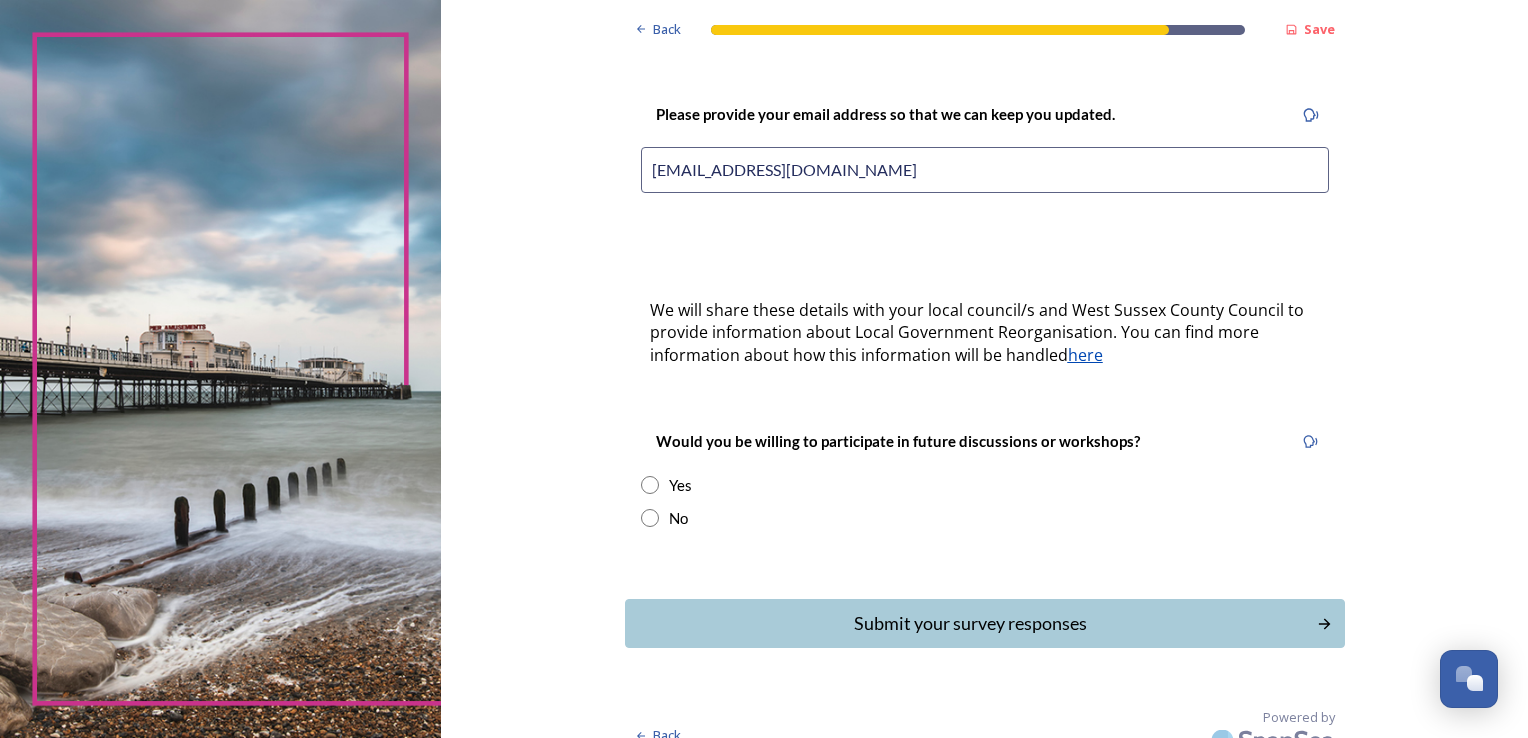 click at bounding box center [650, 485] 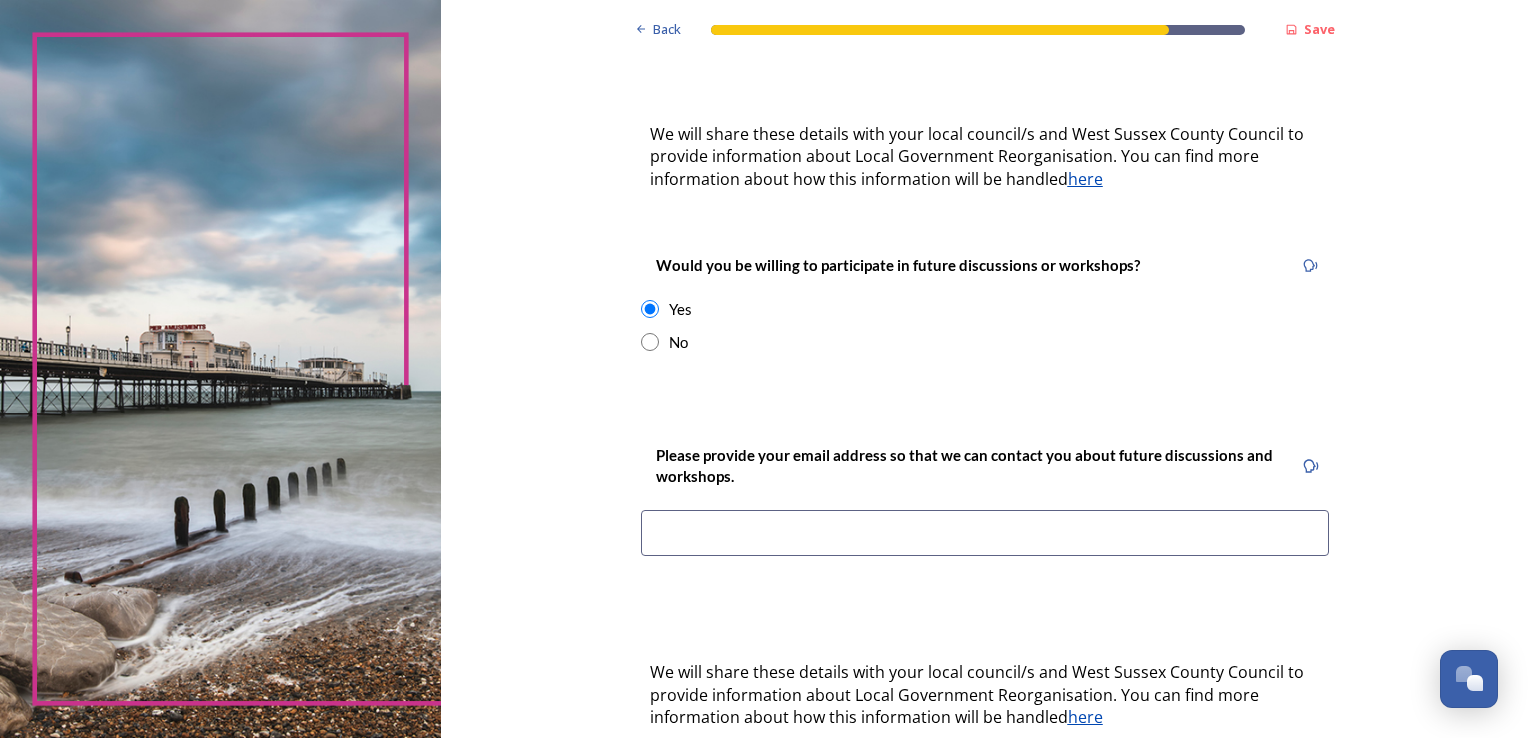 scroll, scrollTop: 672, scrollLeft: 0, axis: vertical 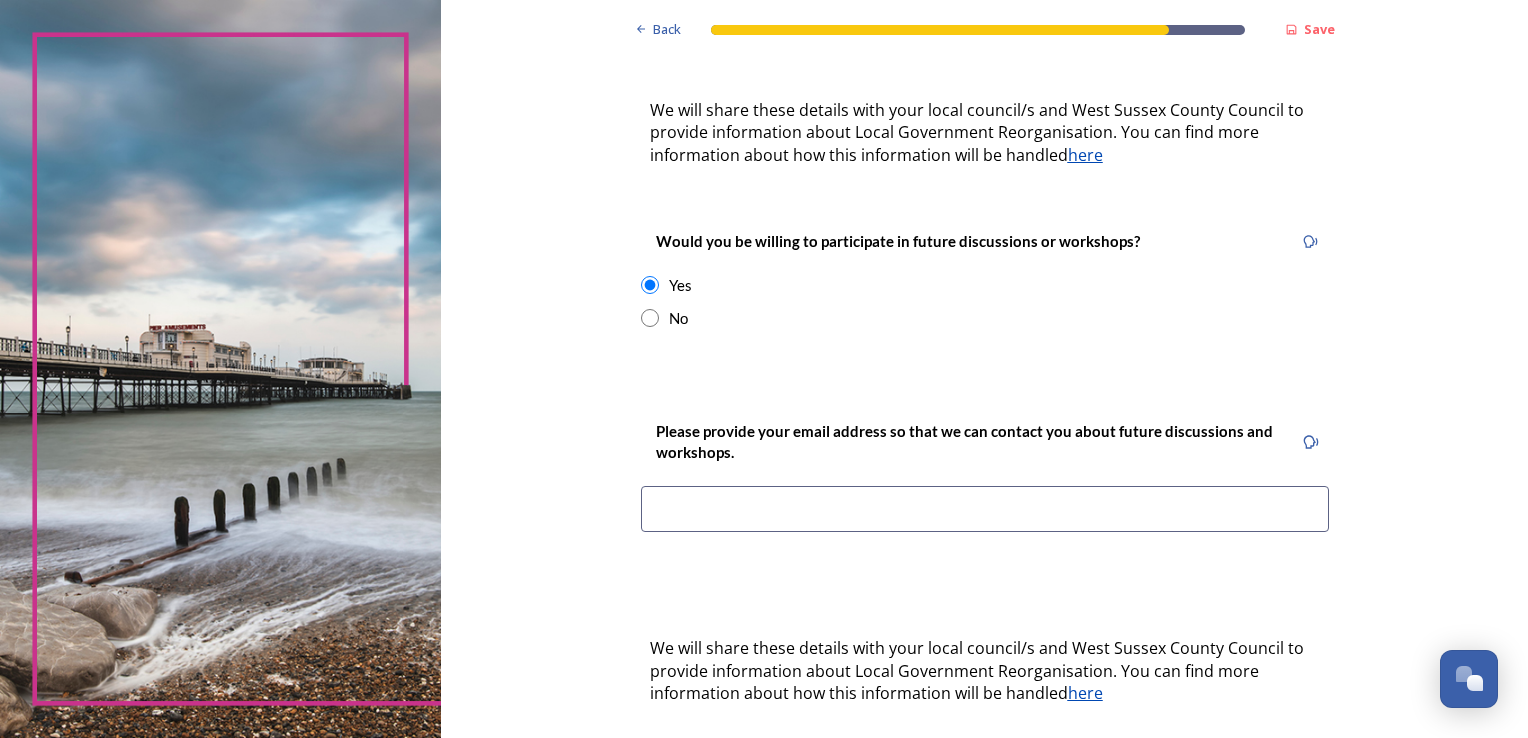 click at bounding box center [985, 509] 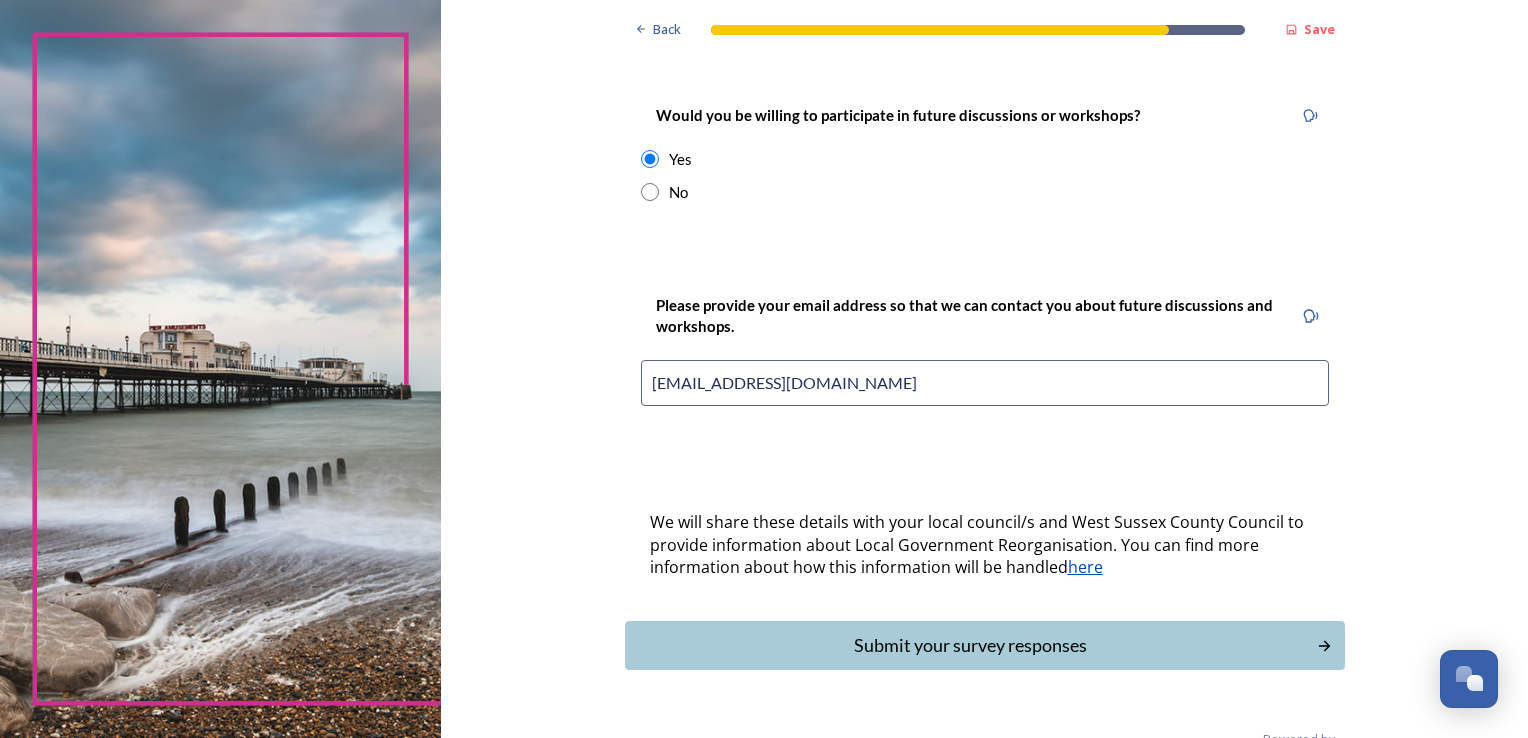 scroll, scrollTop: 819, scrollLeft: 0, axis: vertical 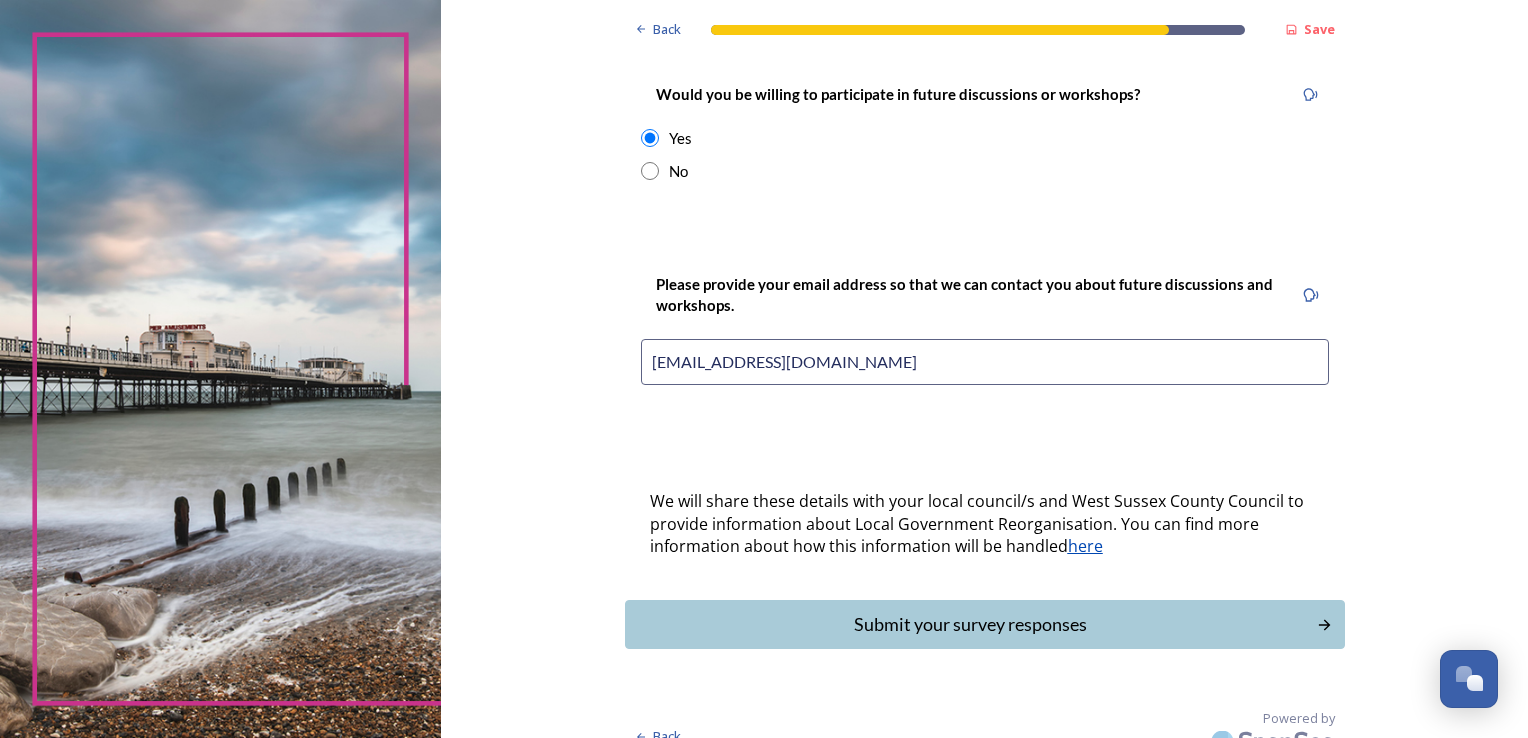 click on "Submit your survey responses" at bounding box center (971, 624) 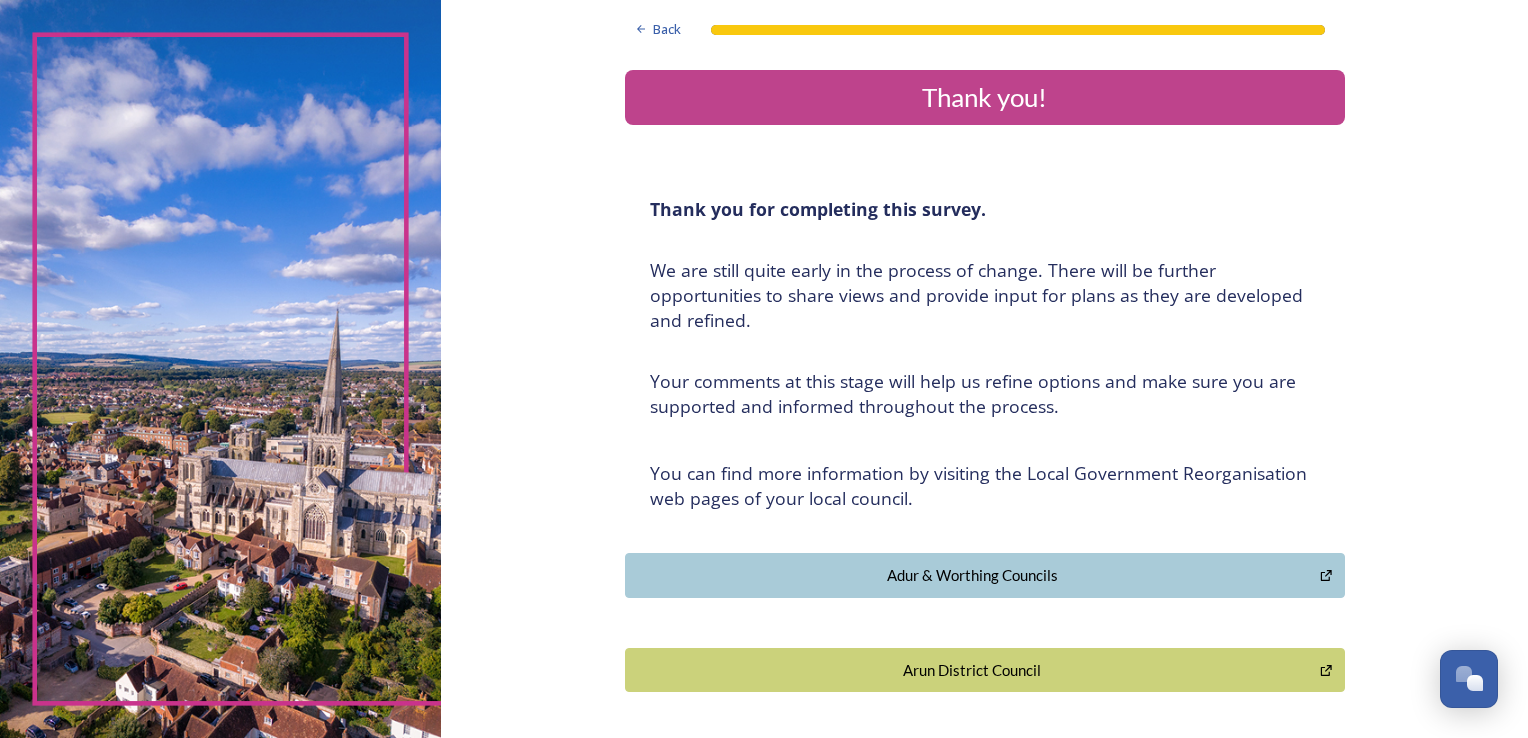 scroll, scrollTop: 100, scrollLeft: 0, axis: vertical 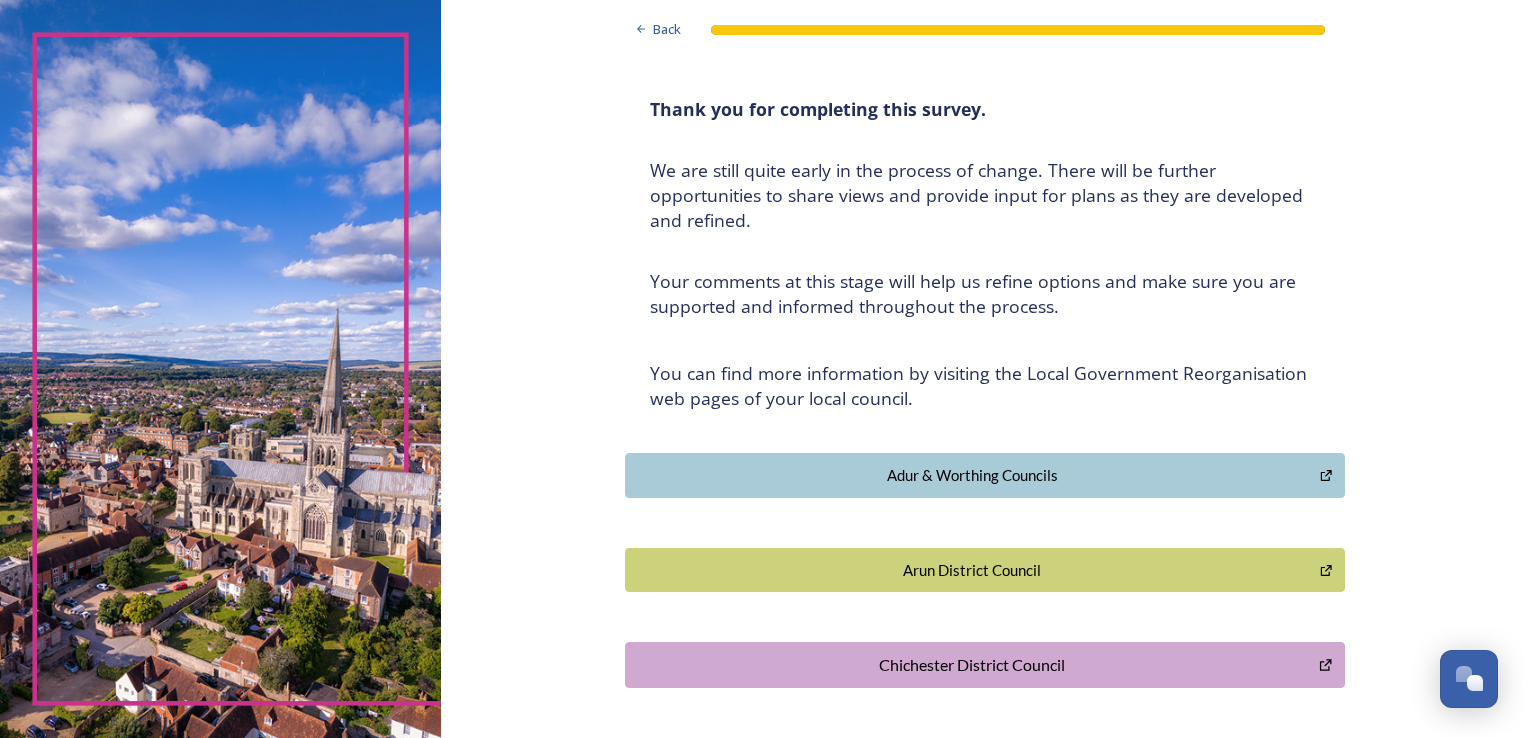 click on "Adur & Worthing Councils" at bounding box center (973, 475) 